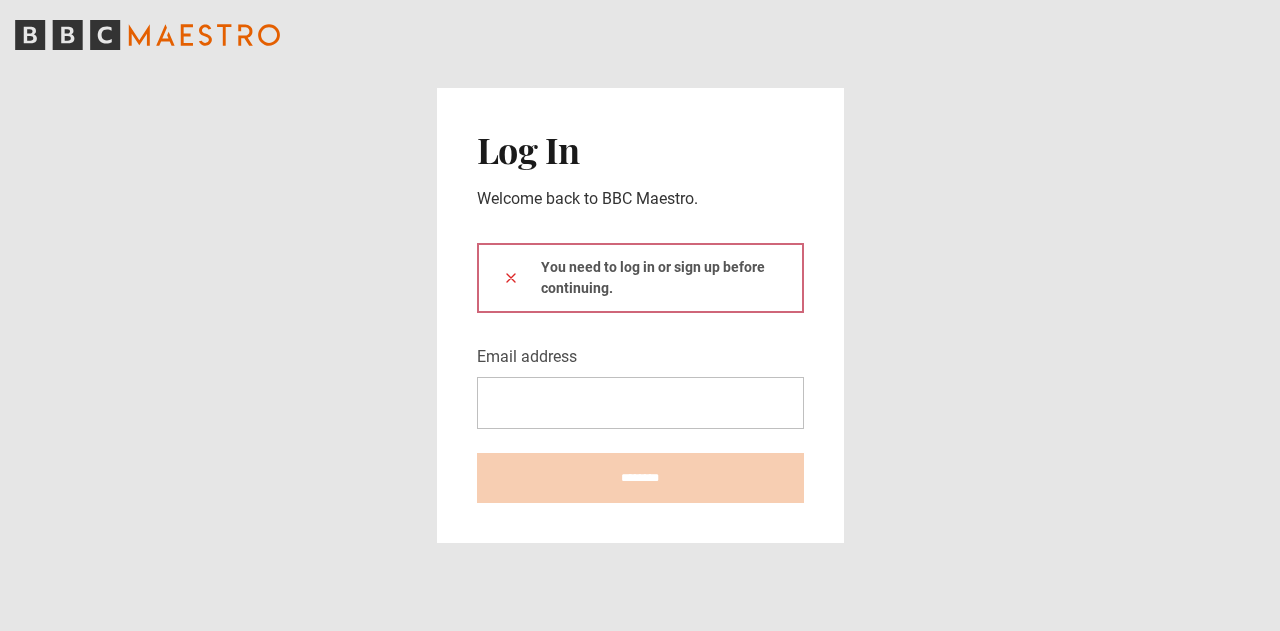 click on "Email address" at bounding box center [640, 403] 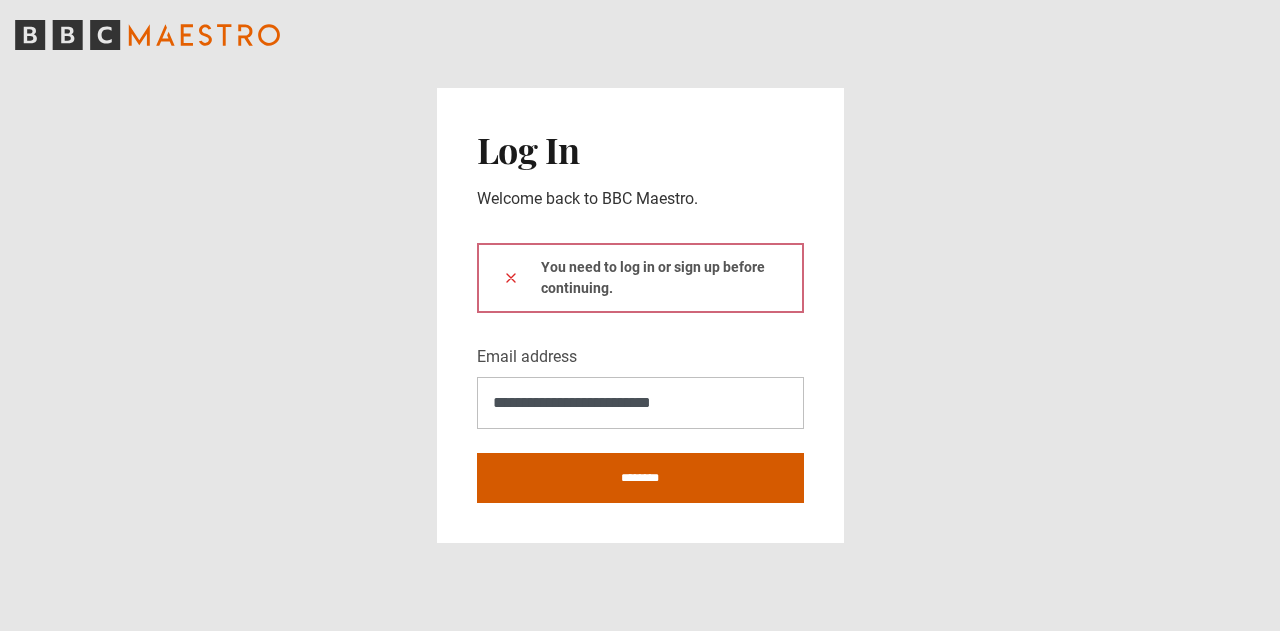 click on "********" at bounding box center [640, 478] 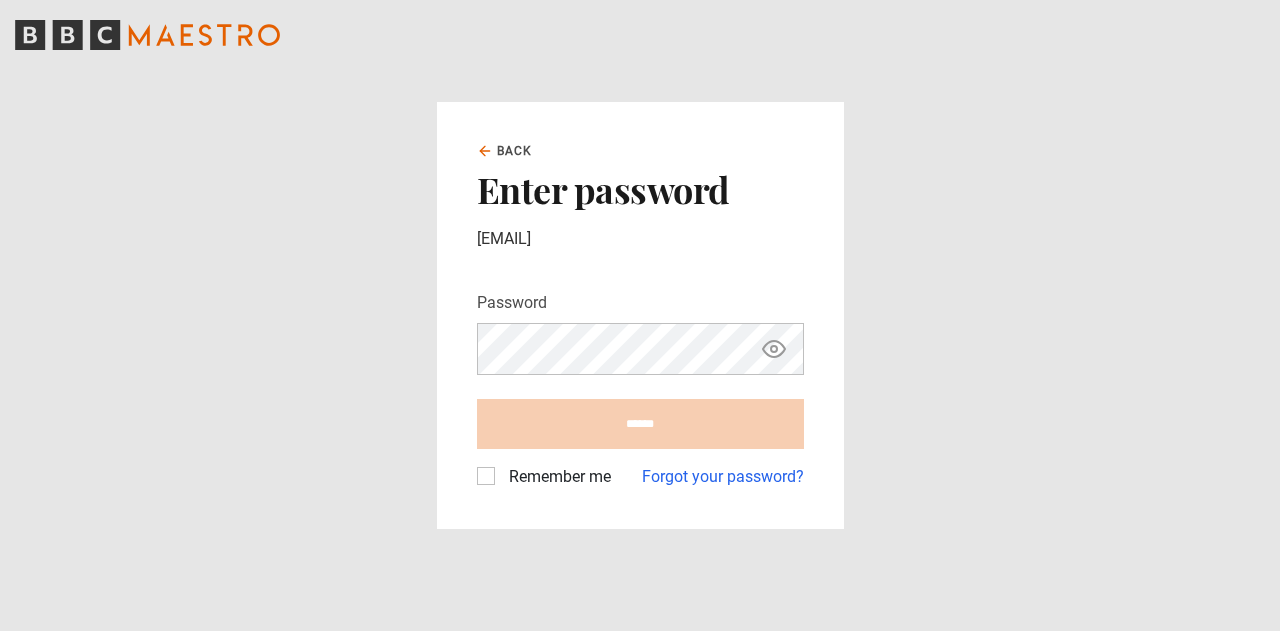 scroll, scrollTop: 0, scrollLeft: 0, axis: both 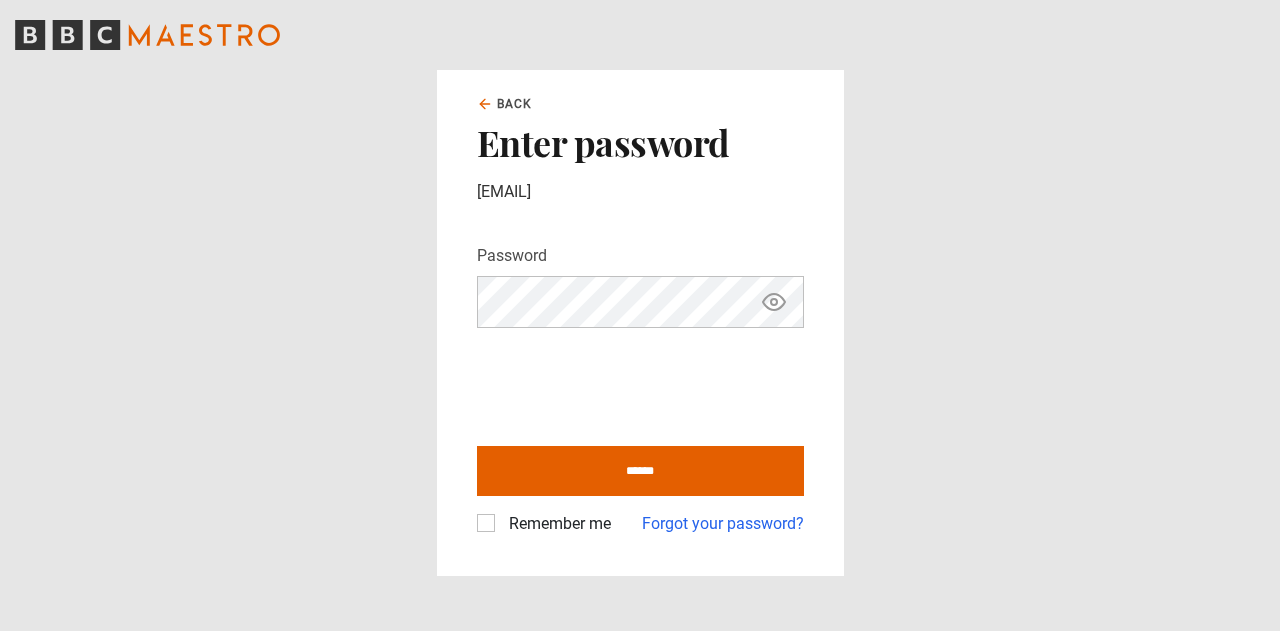 drag, startPoint x: 491, startPoint y: 527, endPoint x: 577, endPoint y: 481, distance: 97.52948 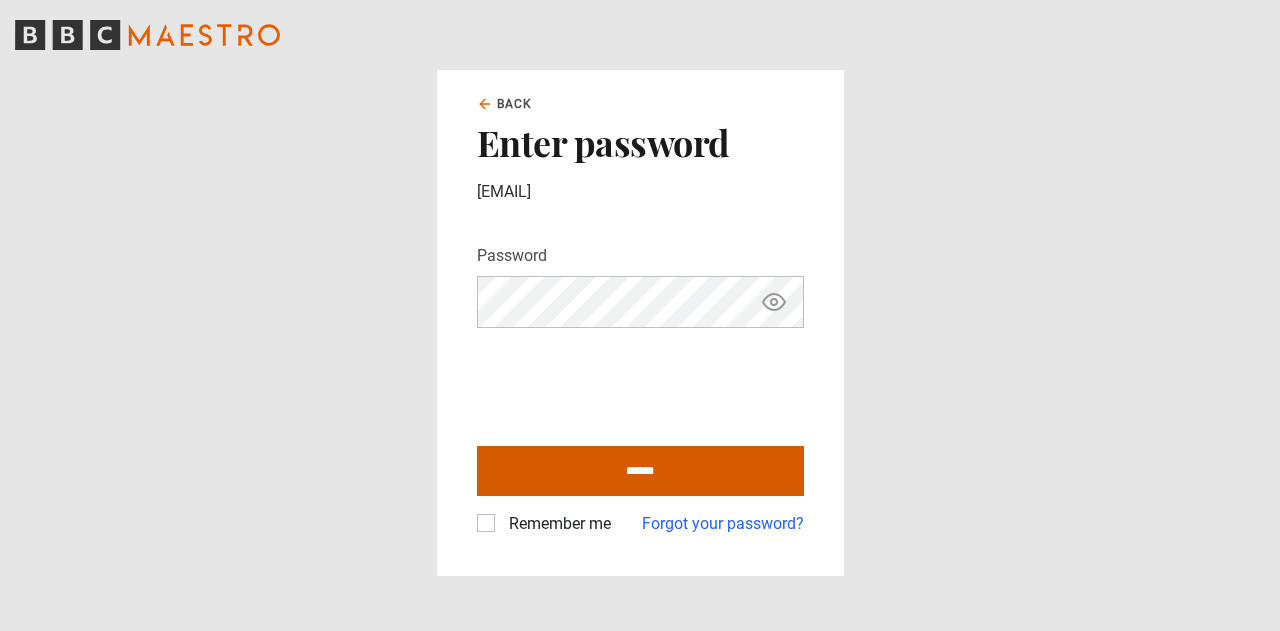 click on "Remember me" at bounding box center (556, 524) 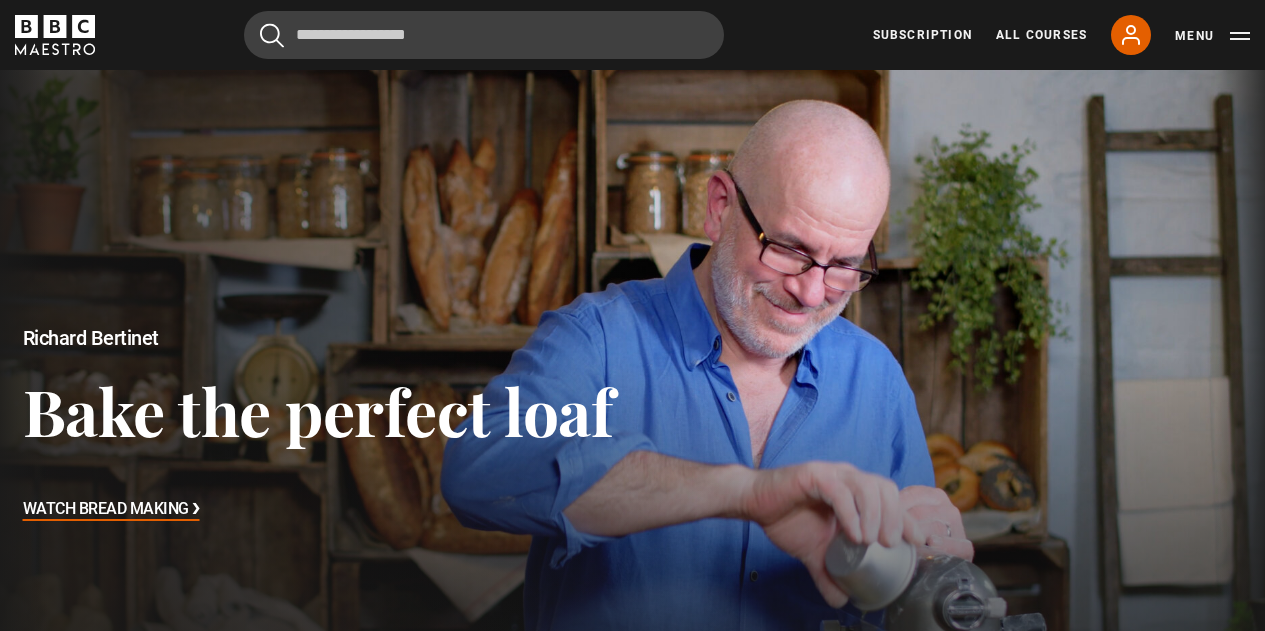 scroll, scrollTop: 0, scrollLeft: 0, axis: both 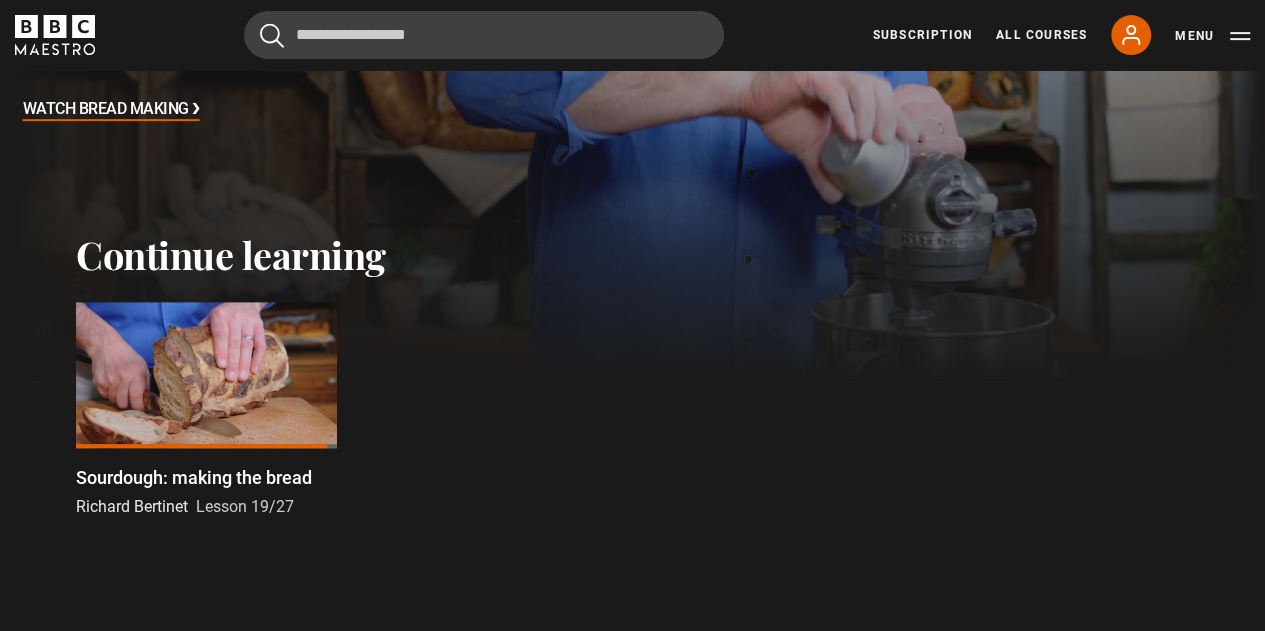 click at bounding box center [206, 375] 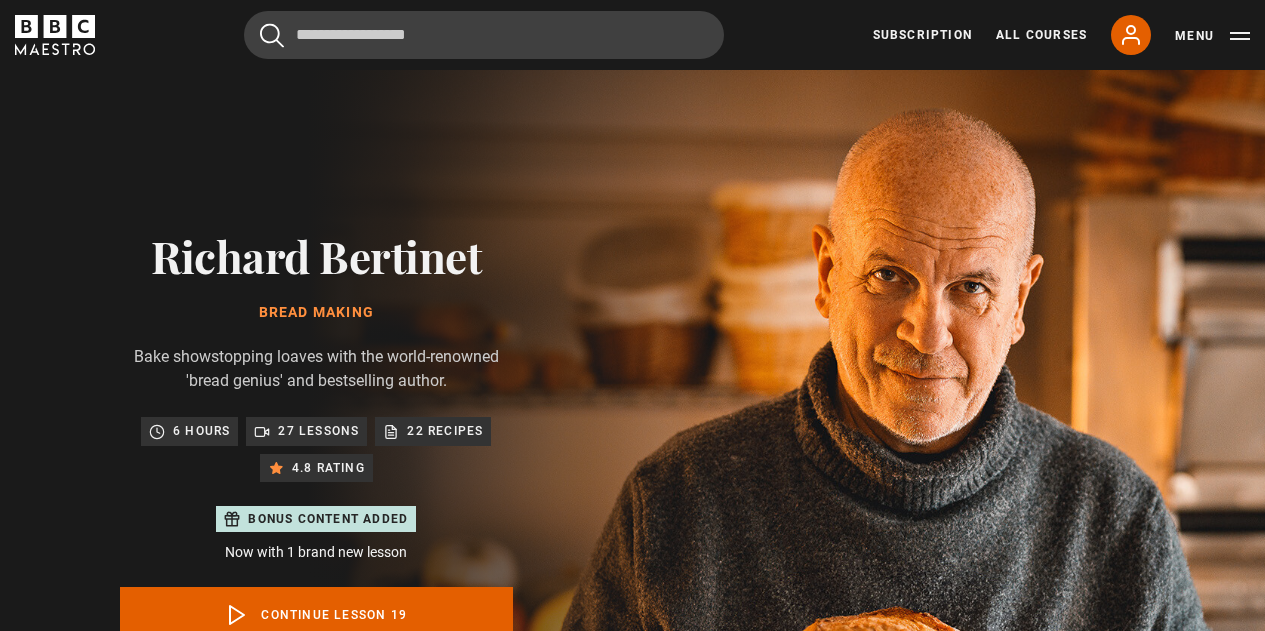 scroll, scrollTop: 884, scrollLeft: 0, axis: vertical 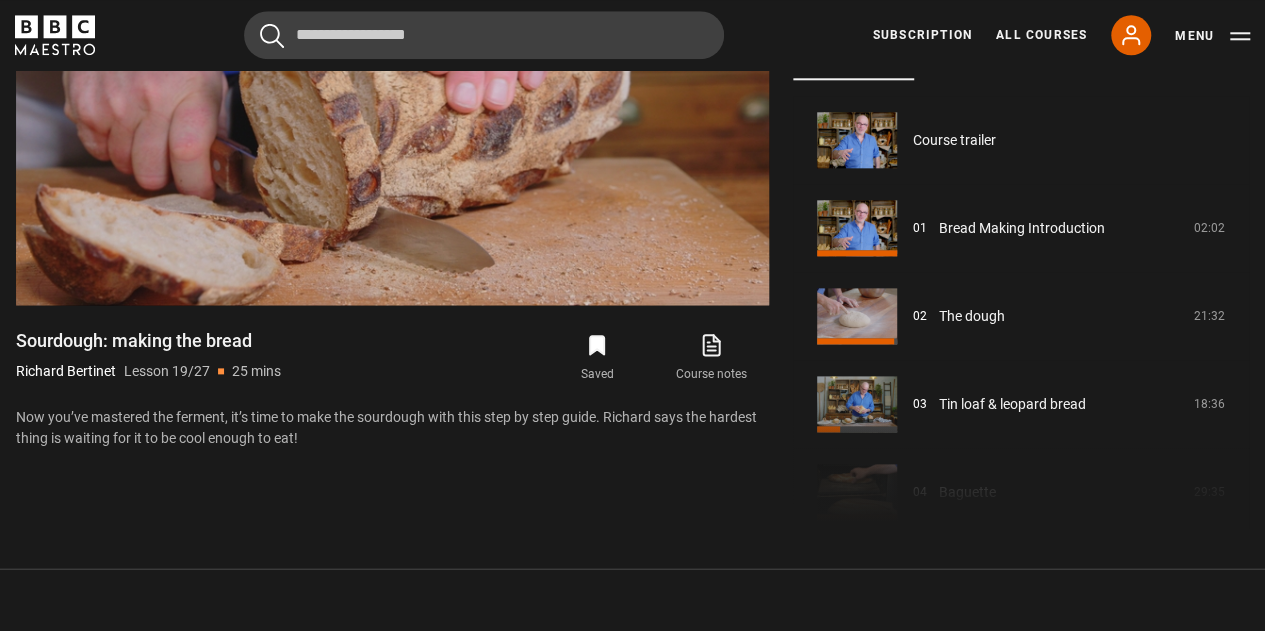 click on "Course trailer
01
Bread Making Introduction
02:02
02
The dough
21:32
03
Tin loaf & leopard bread
18:36
04
Baguette
29:35
05
Pizza
21:55
06
Tartiflette pizza" at bounding box center (1021, 312) 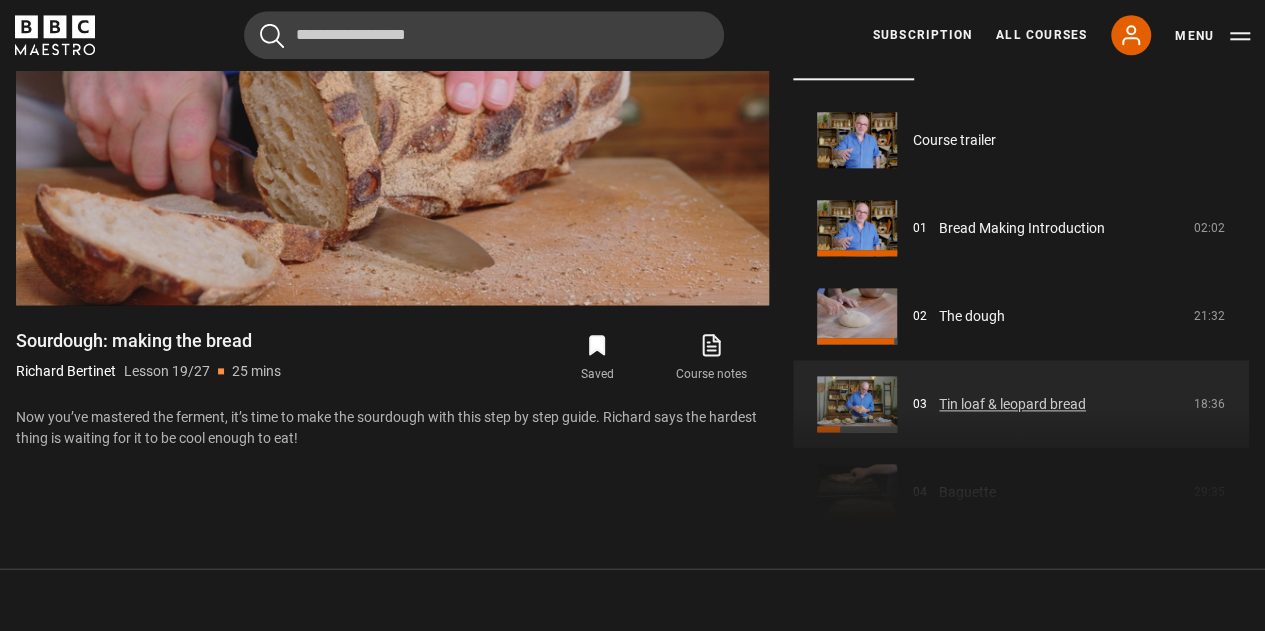 click on "Tin loaf & leopard bread" at bounding box center [1012, 404] 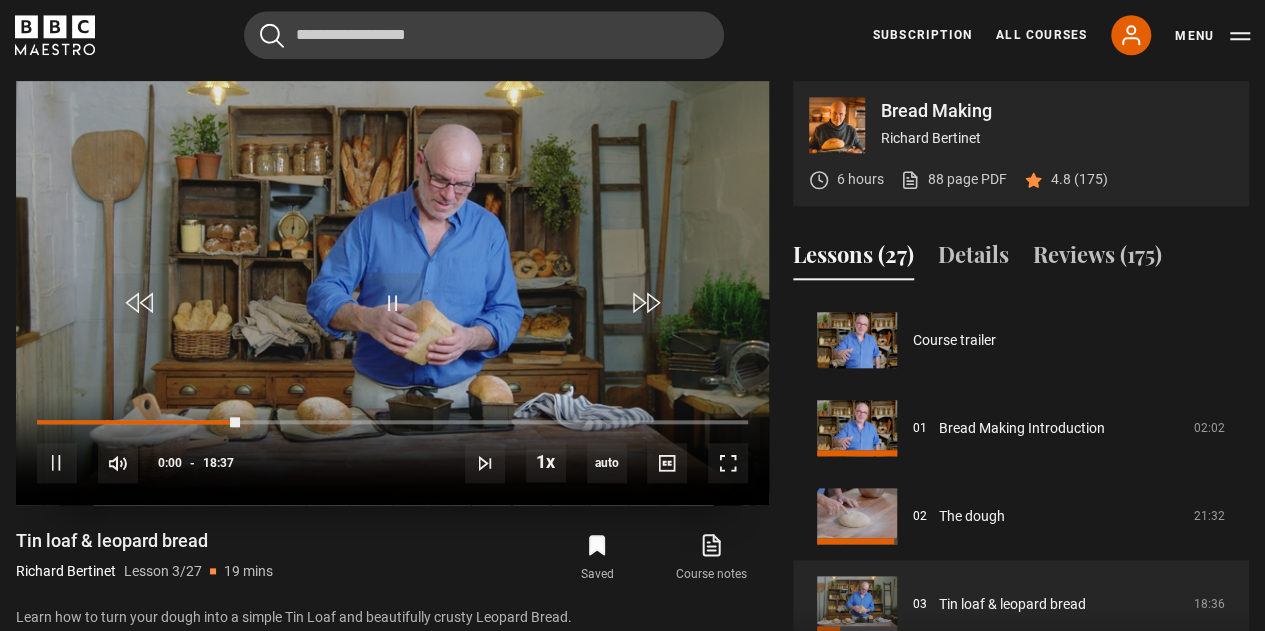 scroll, scrollTop: 884, scrollLeft: 0, axis: vertical 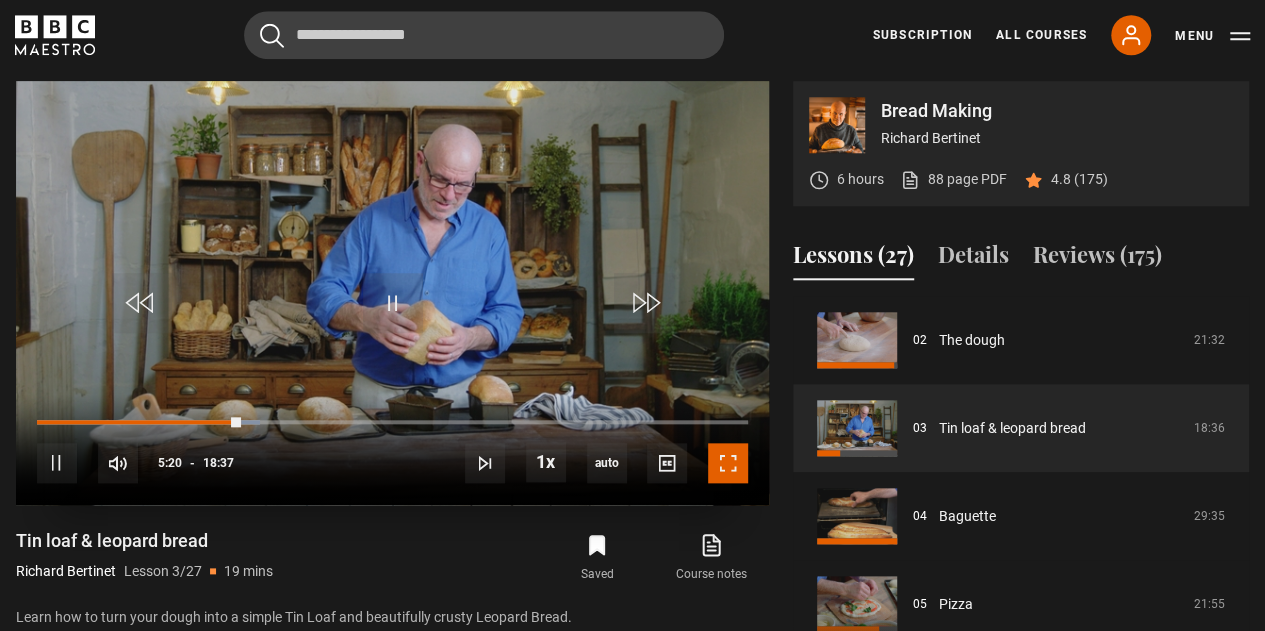 click at bounding box center [728, 463] 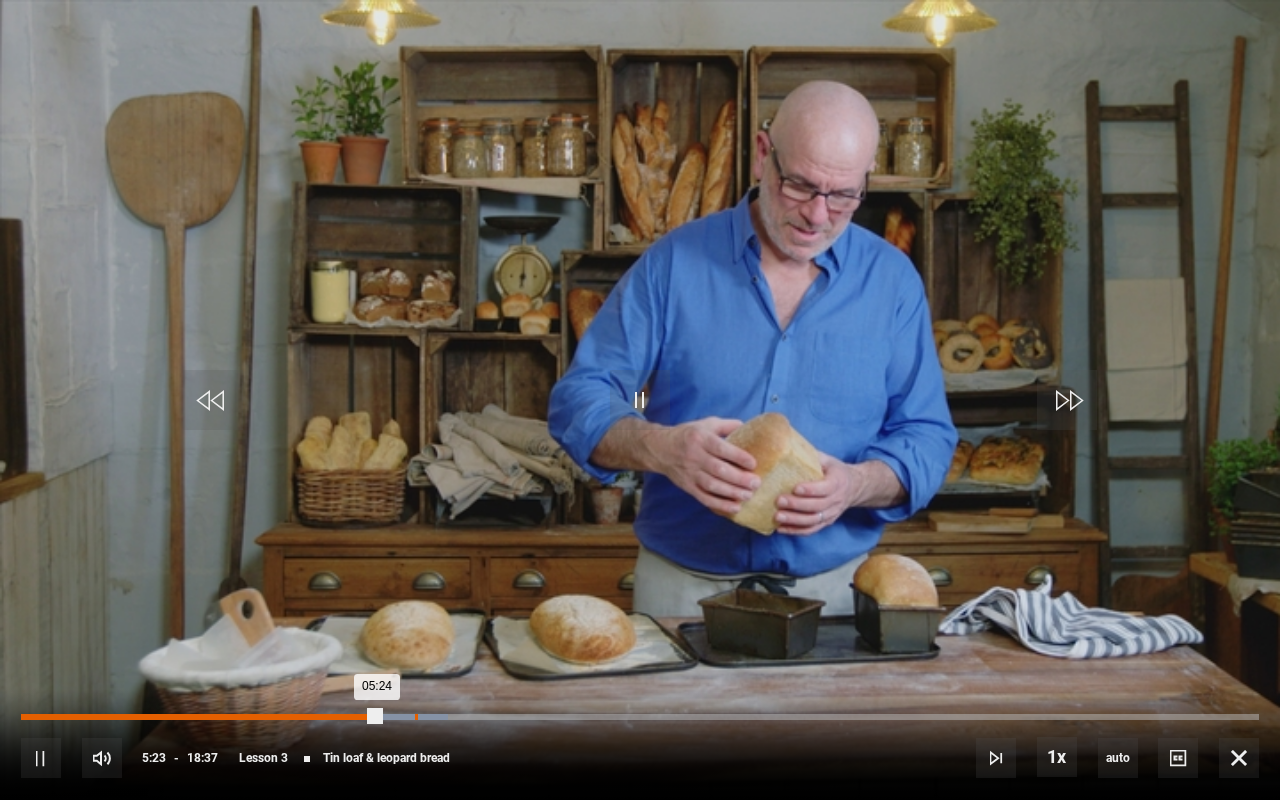 click on "Loaded :  34.47% 05:55 05:24" at bounding box center [640, 717] 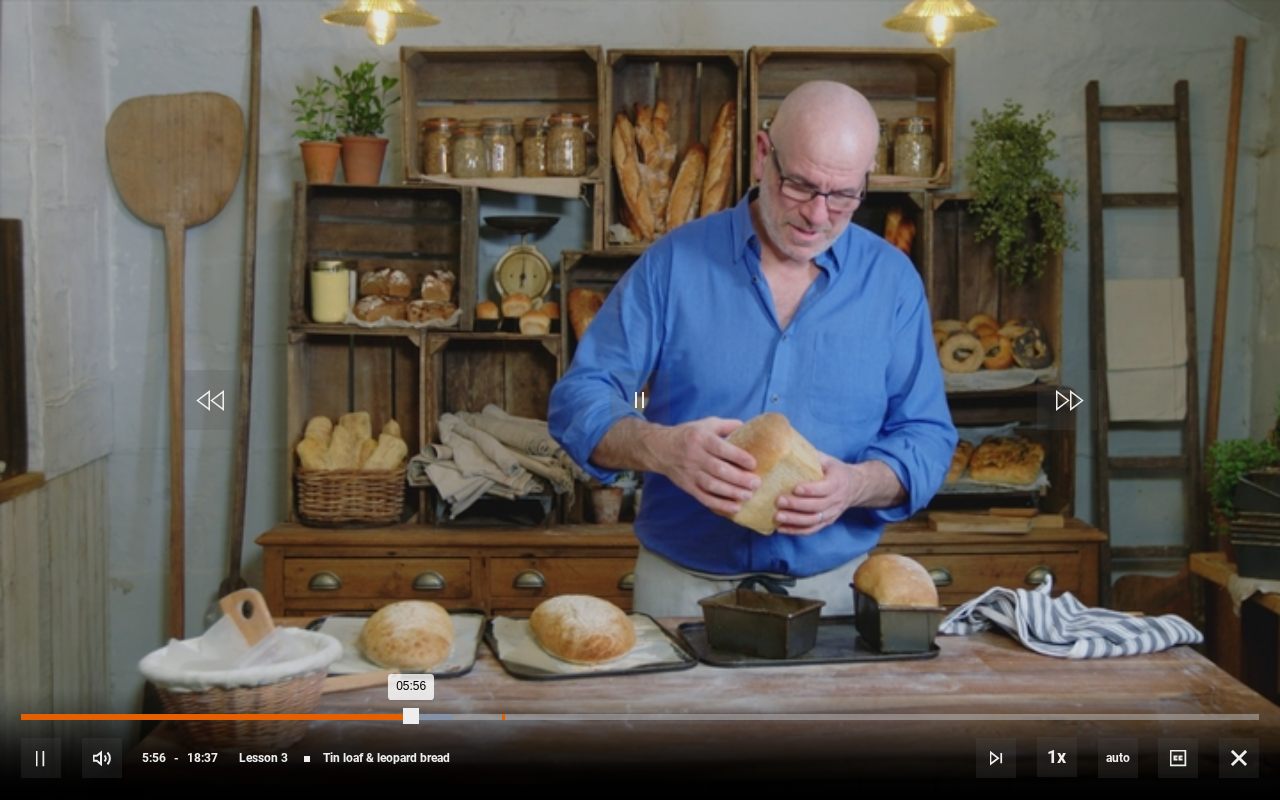 click on "Loaded :  34.91% 07:13 05:56" at bounding box center (640, 727) 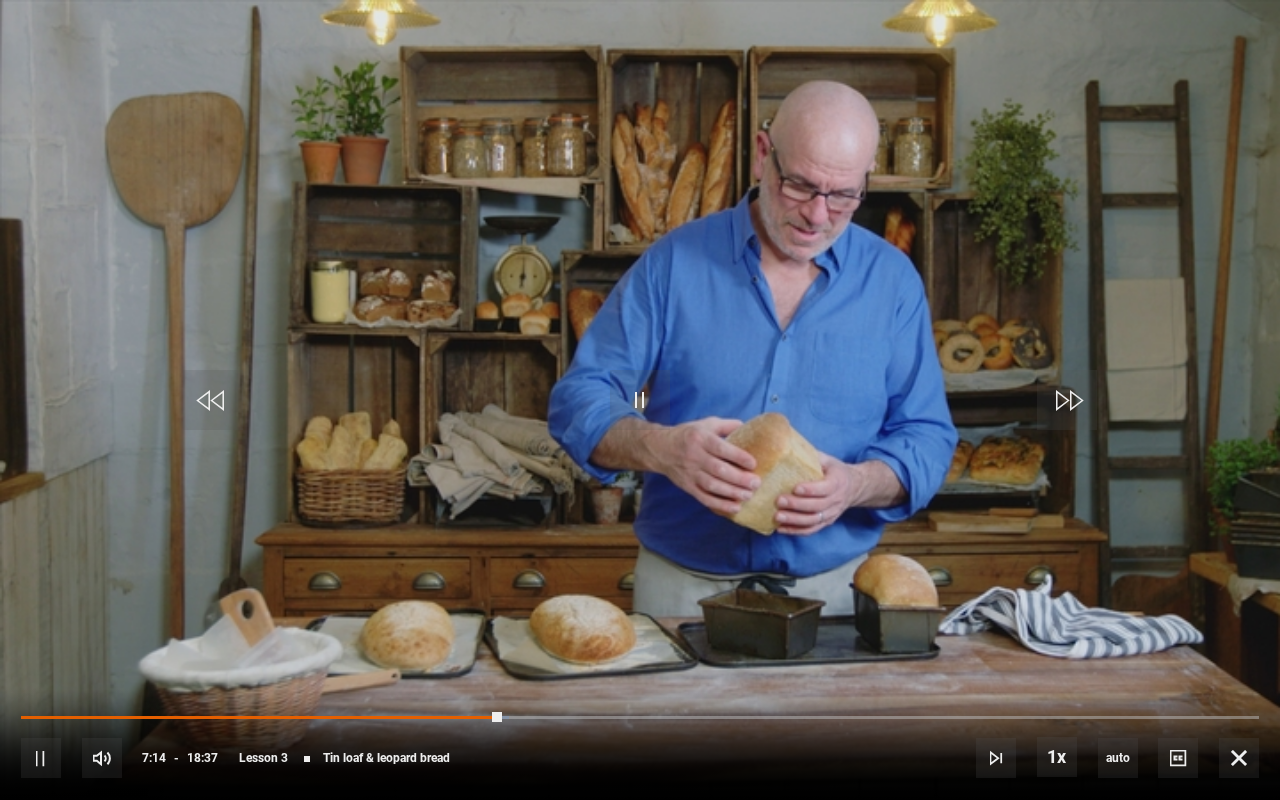 click on "10s Skip Back 10 seconds Pause 10s Skip Forward 10 seconds Loaded :  39.39% 12:01 07:14 Pause Mute Current Time  7:14 - Duration  18:37
Richard Bertinet
Lesson 3
Tin loaf & leopard bread
1x Playback Rate 2x 1.5x 1x , selected 0.5x auto Quality 360p 720p 1080p 2160p Auto , selected Captions captions off , selected English  Captions" at bounding box center [640, 744] 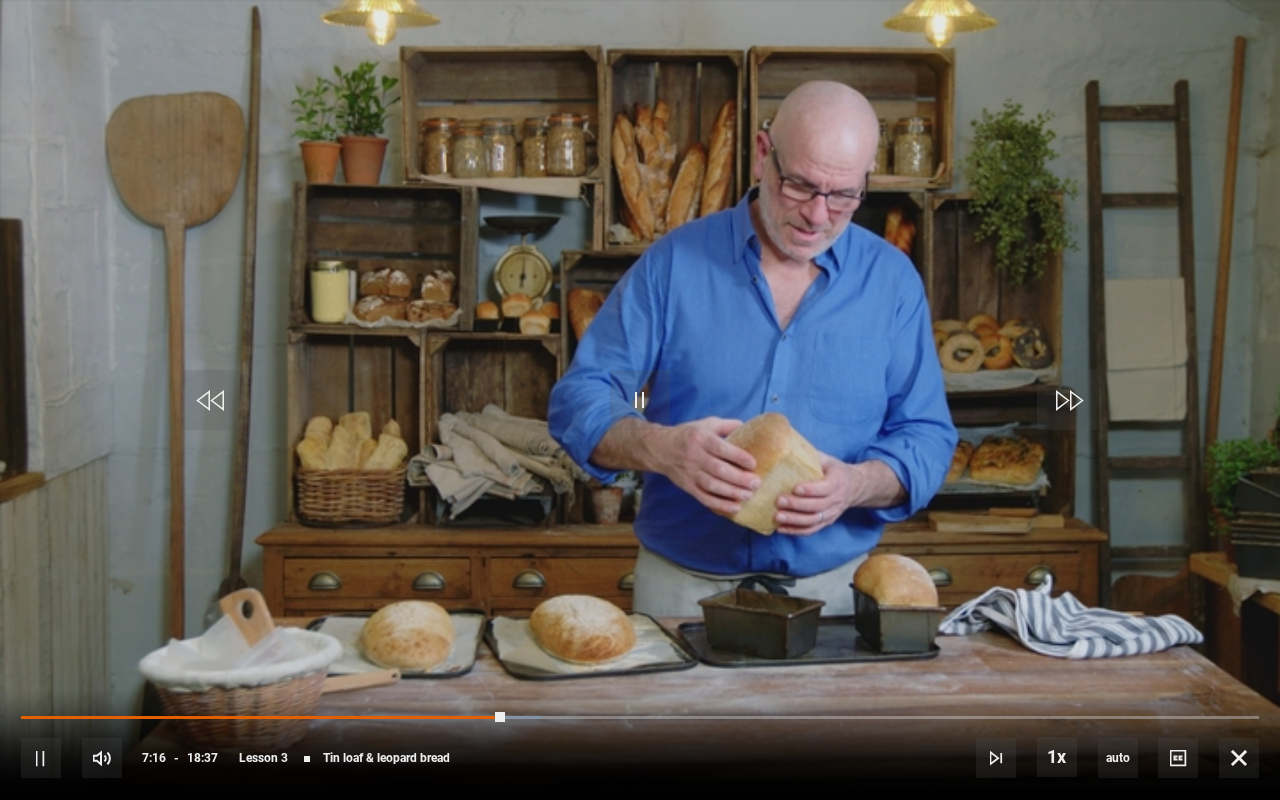 click on "10s Skip Back 10 seconds Pause 10s Skip Forward 10 seconds Loaded :  42.08% 11:08 07:16 Pause Mute Current Time  7:16 - Duration  18:37
Richard Bertinet
Lesson 3
Tin loaf & leopard bread
1x Playback Rate 2x 1.5x 1x , selected 0.5x auto Quality 360p 720p 1080p 2160p Auto , selected Captions captions off , selected English  Captions" at bounding box center [640, 744] 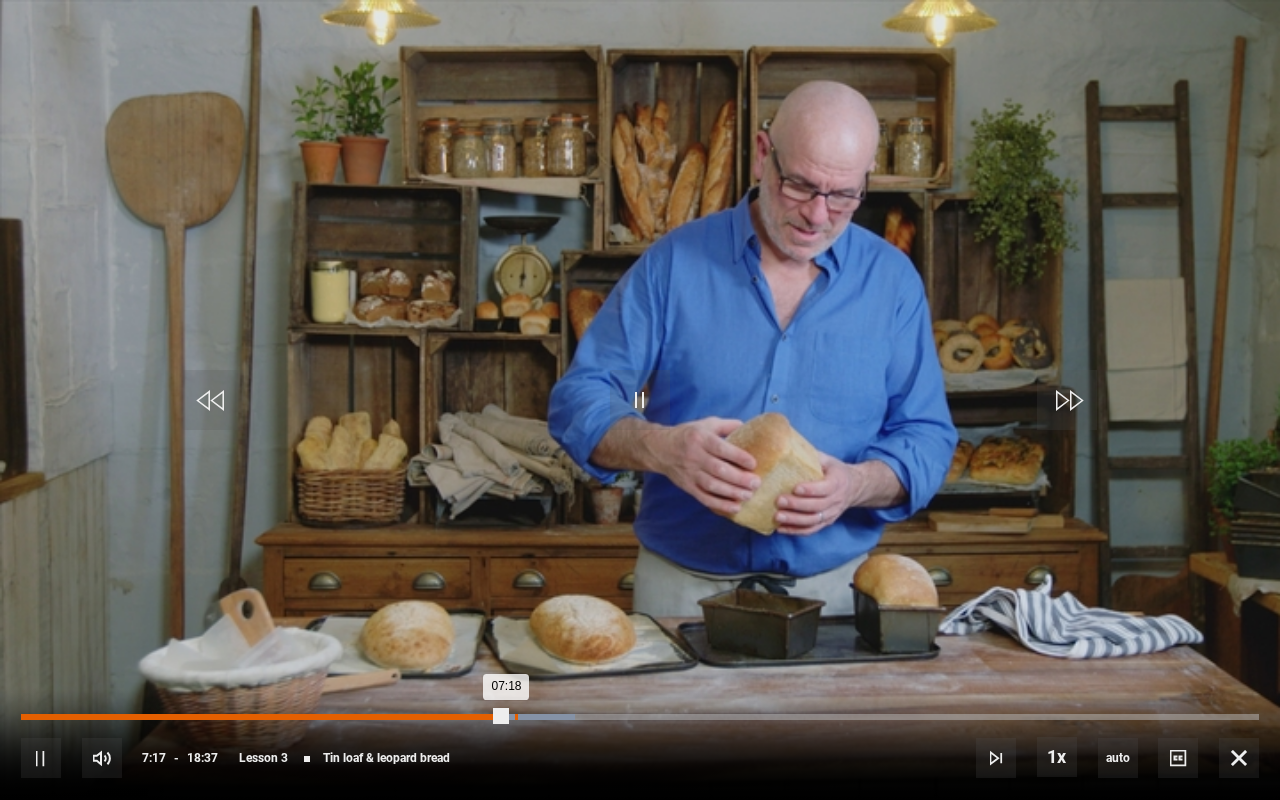 click on "Loaded :  44.76% 07:25 07:18" at bounding box center (640, 717) 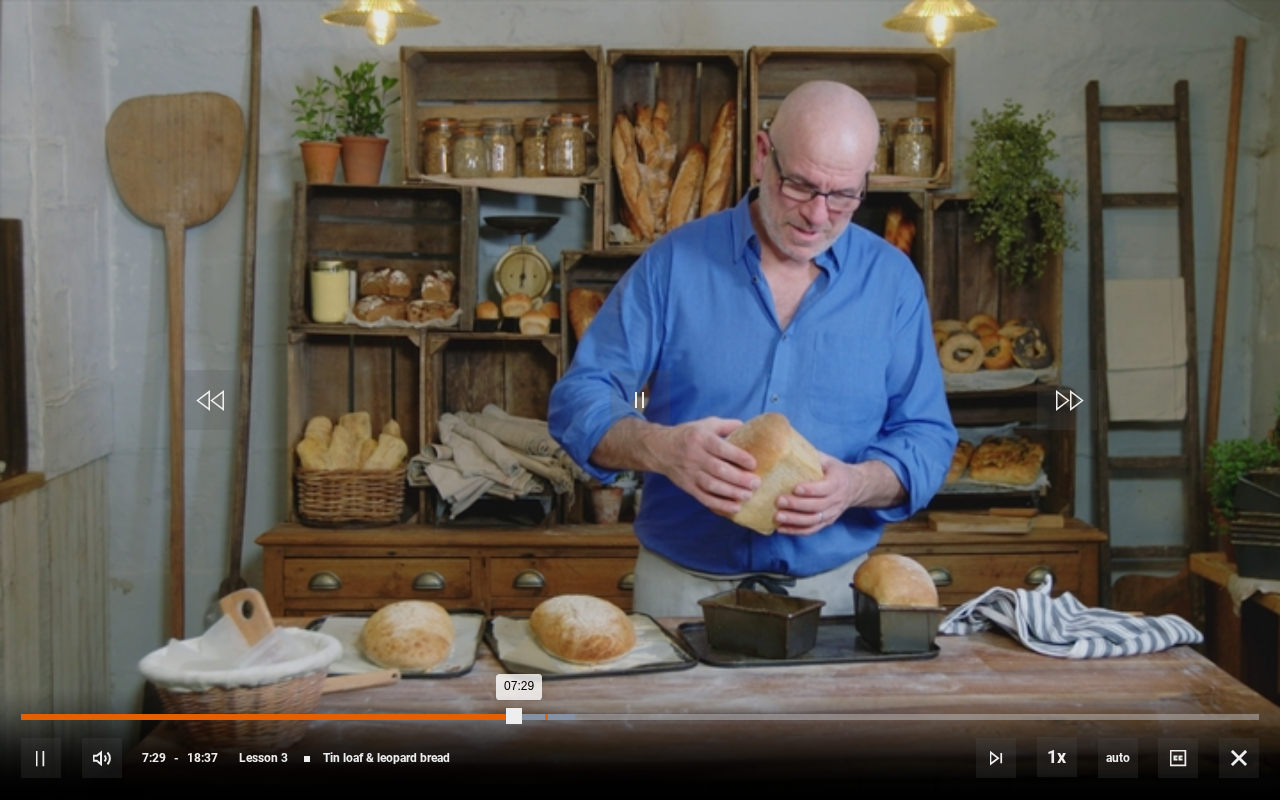 click on "07:52" at bounding box center (546, 717) 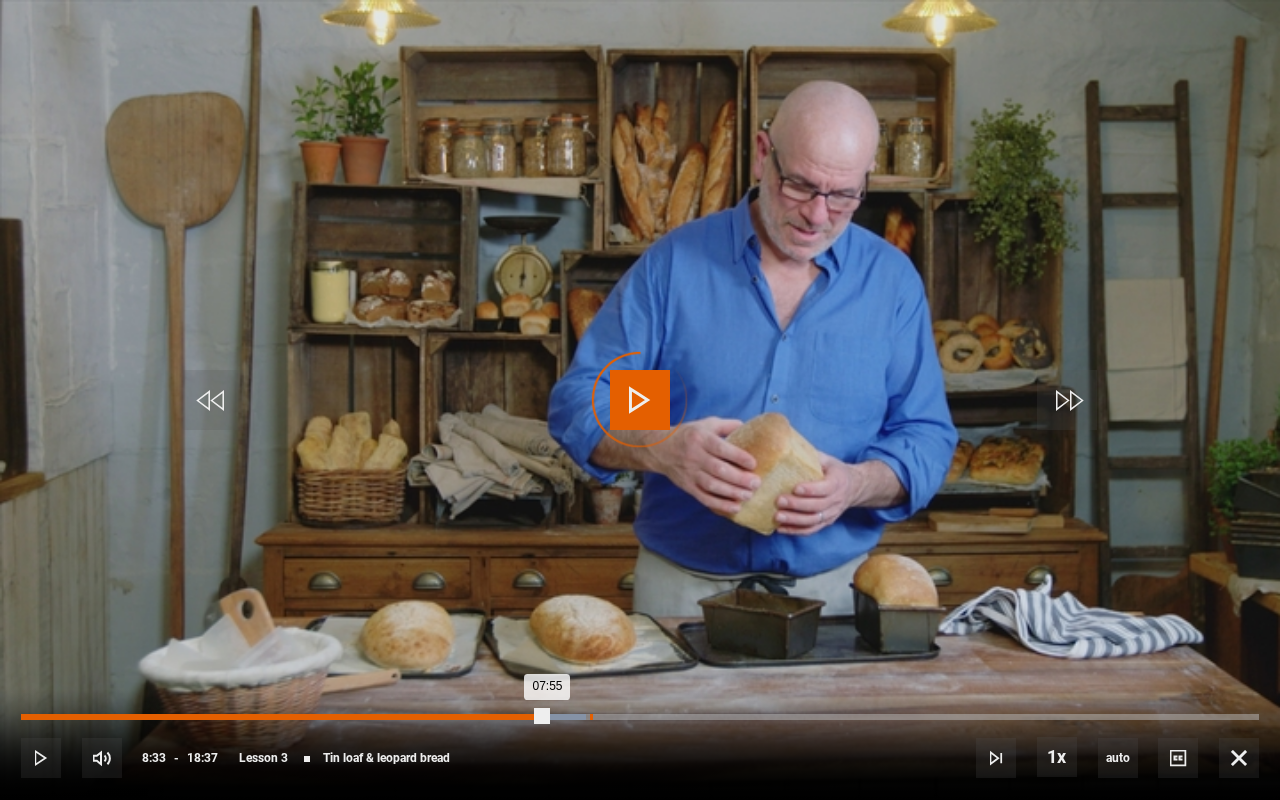 click on "08:33" at bounding box center [591, 717] 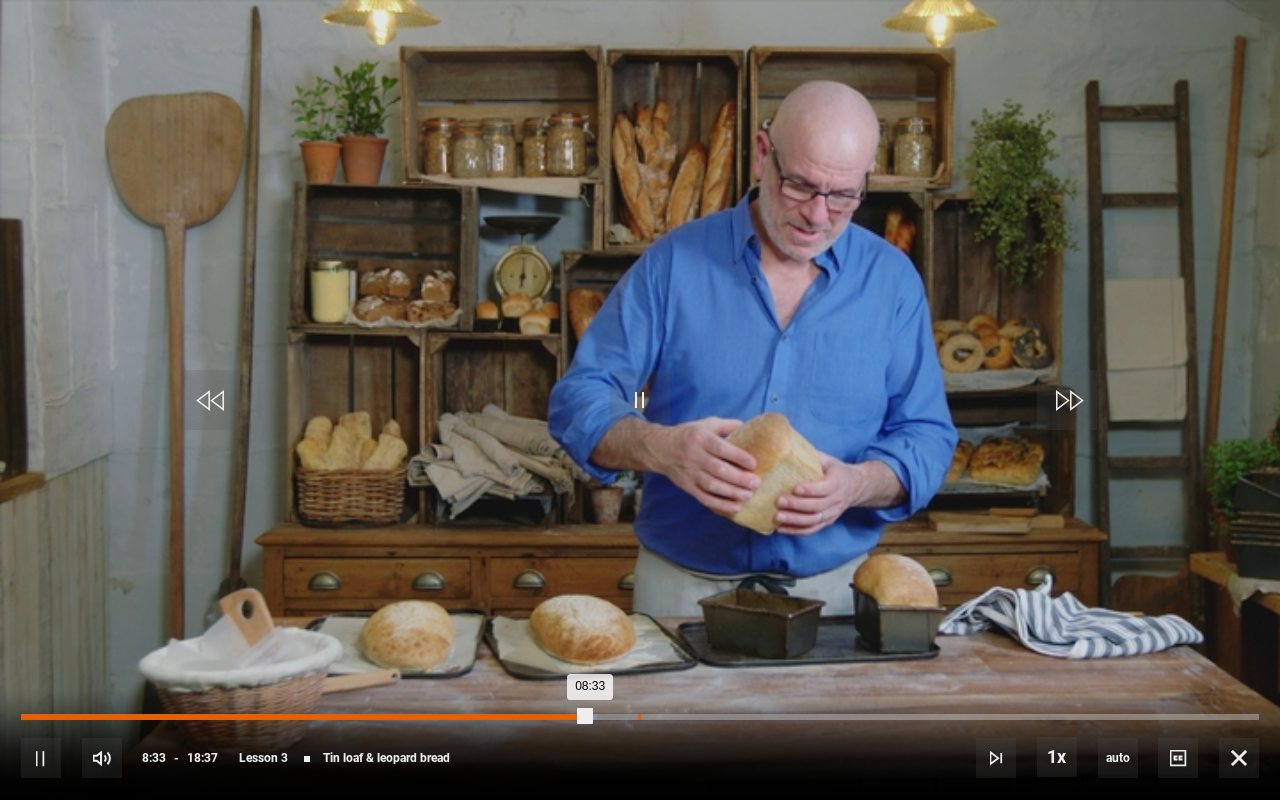 click on "Loaded :  46.55% 09:16 08:33" at bounding box center [640, 717] 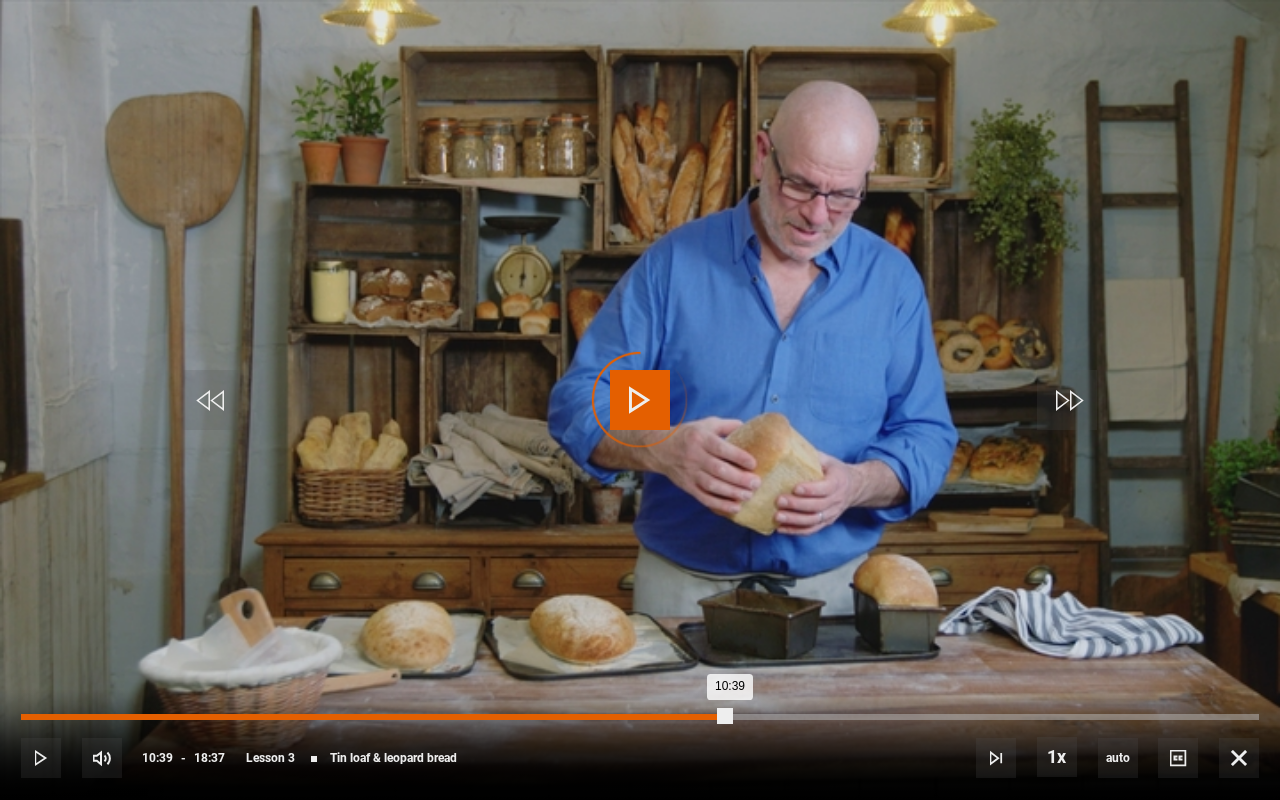click on "Loaded :  50.58% 10:39 10:39" at bounding box center [640, 717] 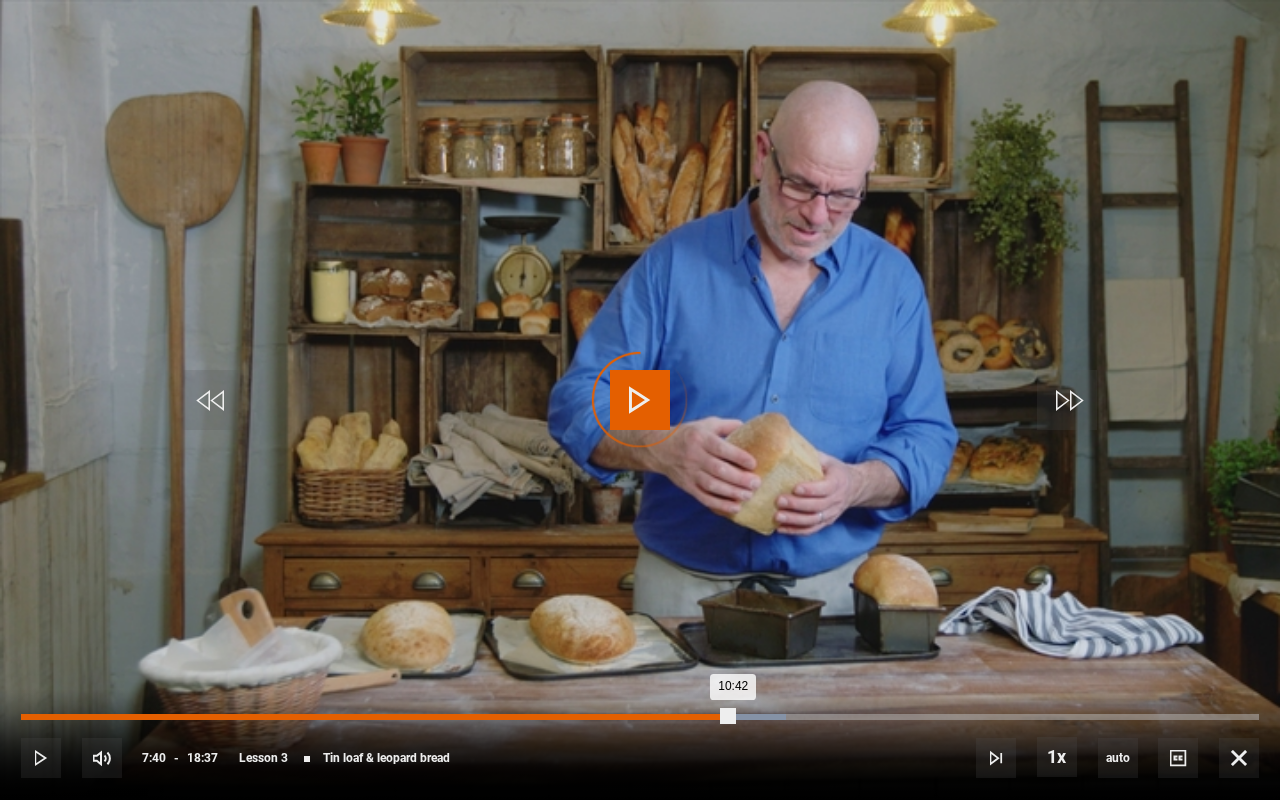click on "07:39" at bounding box center [531, 717] 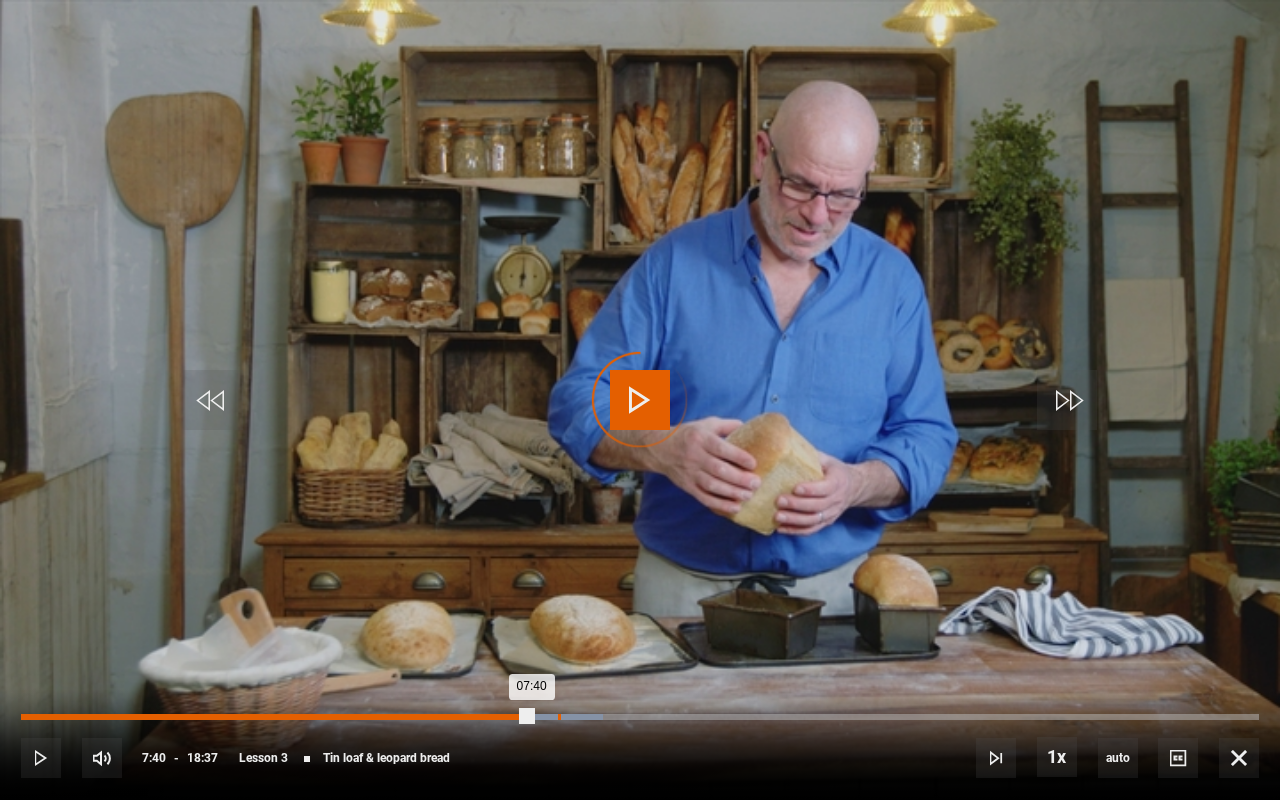 click on "08:04" at bounding box center [559, 717] 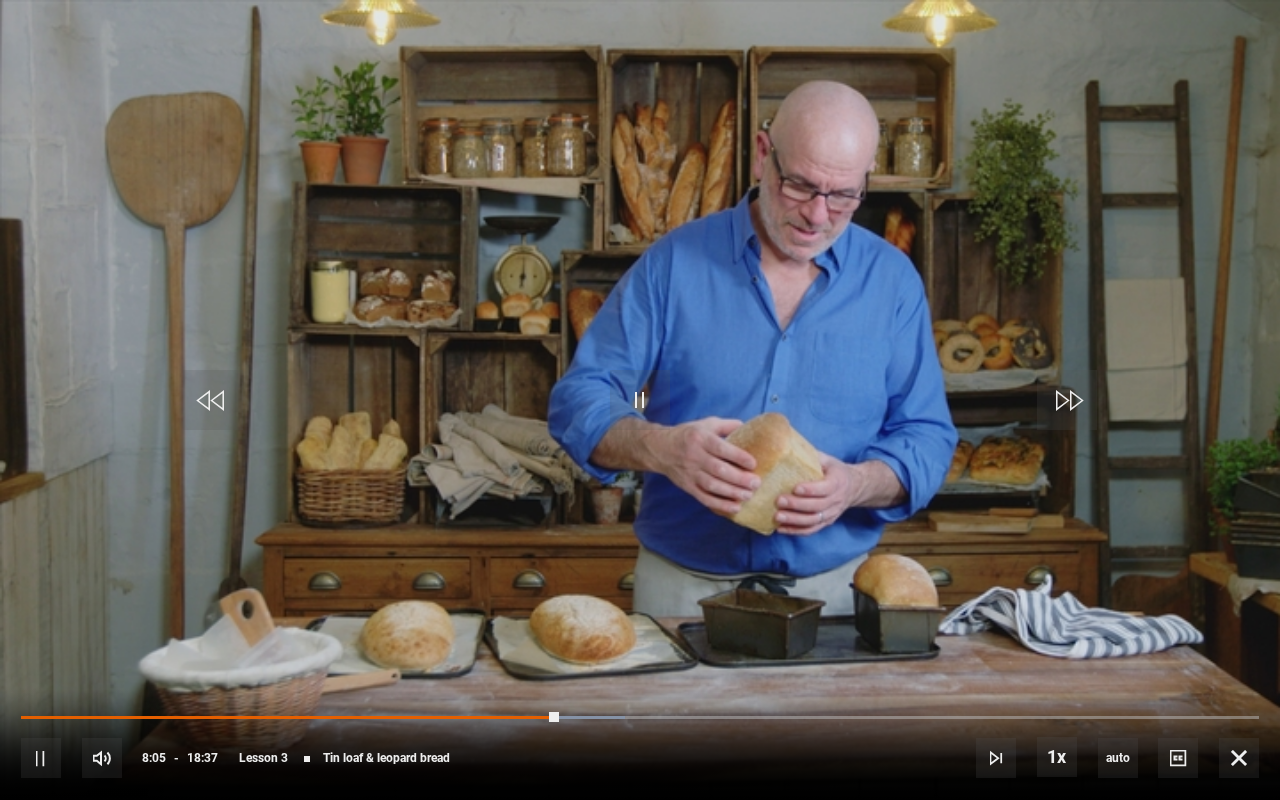 click on "10s Skip Back 10 seconds Pause 10s Skip Forward 10 seconds Loaded :  48.79% 08:02 08:05 Pause Mute Current Time  8:05 - Duration  18:37
Richard Bertinet
Lesson 3
Tin loaf & leopard bread
1x Playback Rate 2x 1.5x 1x , selected 0.5x auto Quality 360p 720p 1080p 2160p Auto , selected Captions captions off , selected English  Captions" at bounding box center (640, 744) 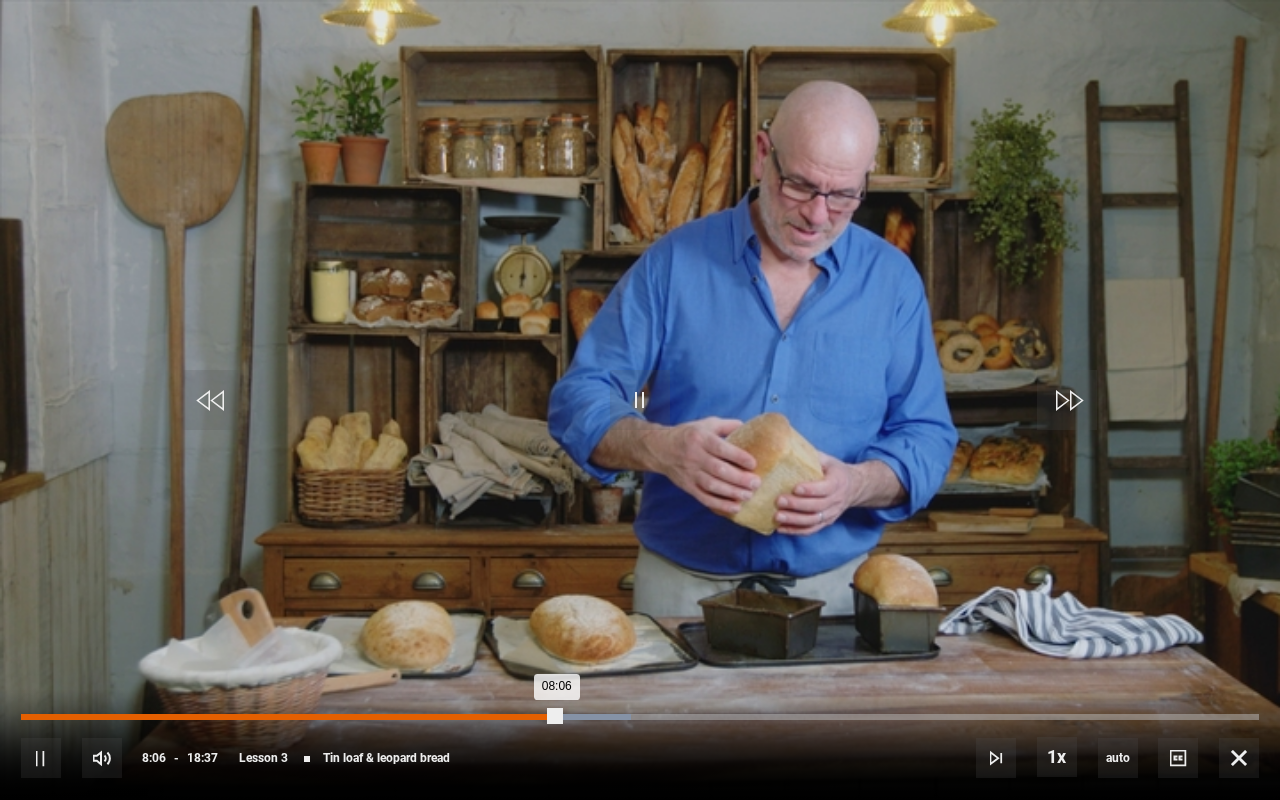 click on "Loaded :  49.24% 06:21 08:06" at bounding box center [640, 717] 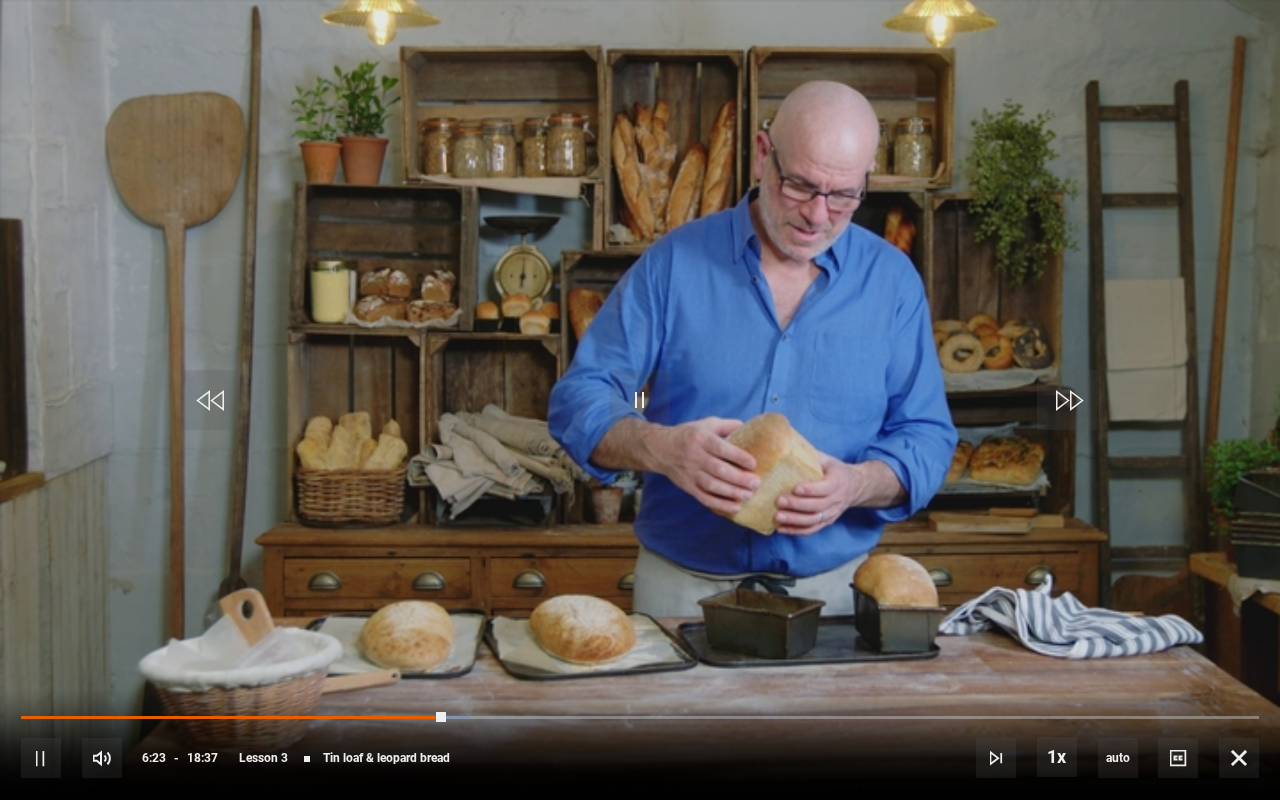 click on "10s Skip Back 10 seconds Pause 10s Skip Forward 10 seconds Loaded :  36.26% 06:16 06:23 Pause Mute Current Time  6:23 - Duration  18:37
Richard Bertinet
Lesson 3
Tin loaf & leopard bread
1x Playback Rate 2x 1.5x 1x , selected 0.5x auto Quality 360p 720p 1080p 2160p Auto , selected Captions captions off , selected English  Captions" at bounding box center (640, 744) 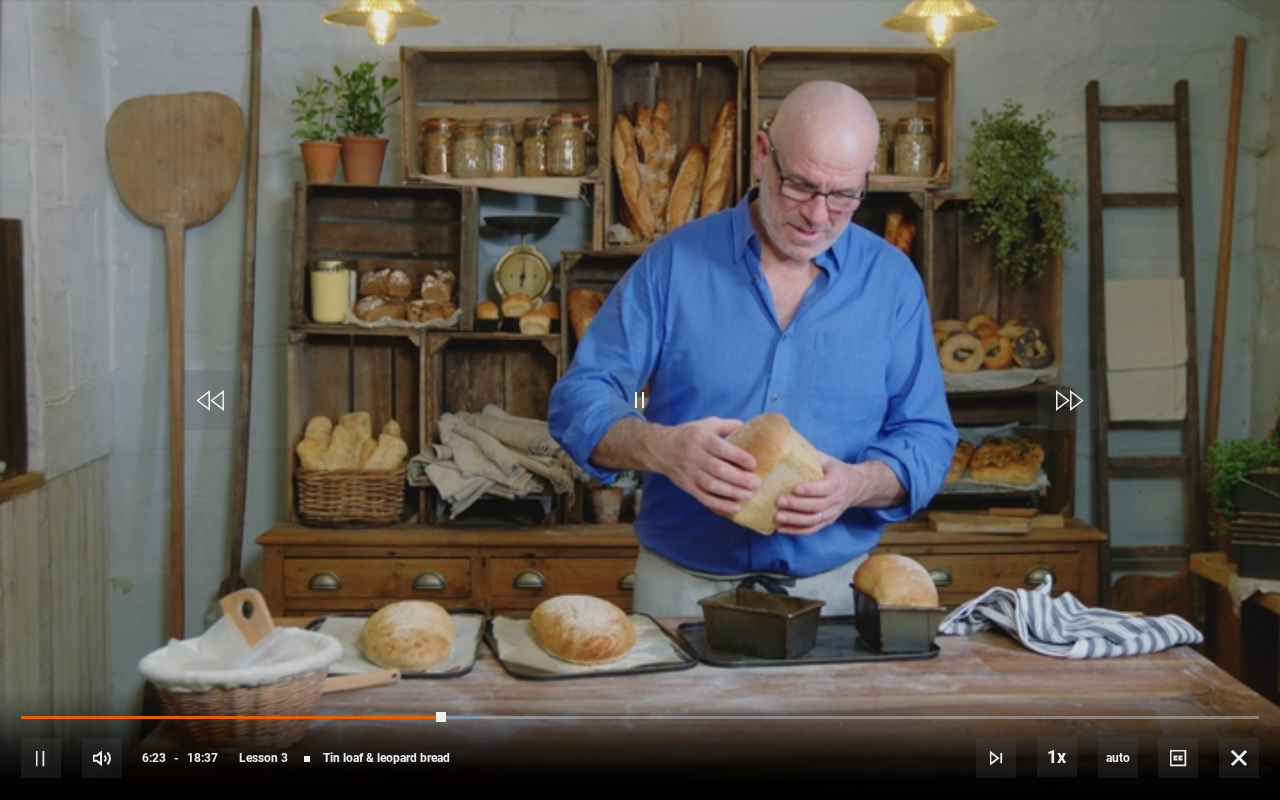 click on "10s Skip Back 10 seconds Pause 10s Skip Forward 10 seconds Loaded :  37.15% 06:16 06:23 Pause Mute Current Time  6:23 - Duration  18:37
Richard Bertinet
Lesson 3
Tin loaf & leopard bread
1x Playback Rate 2x 1.5x 1x , selected 0.5x auto Quality 360p 720p 1080p 2160p Auto , selected Captions captions off , selected English  Captions" at bounding box center [640, 744] 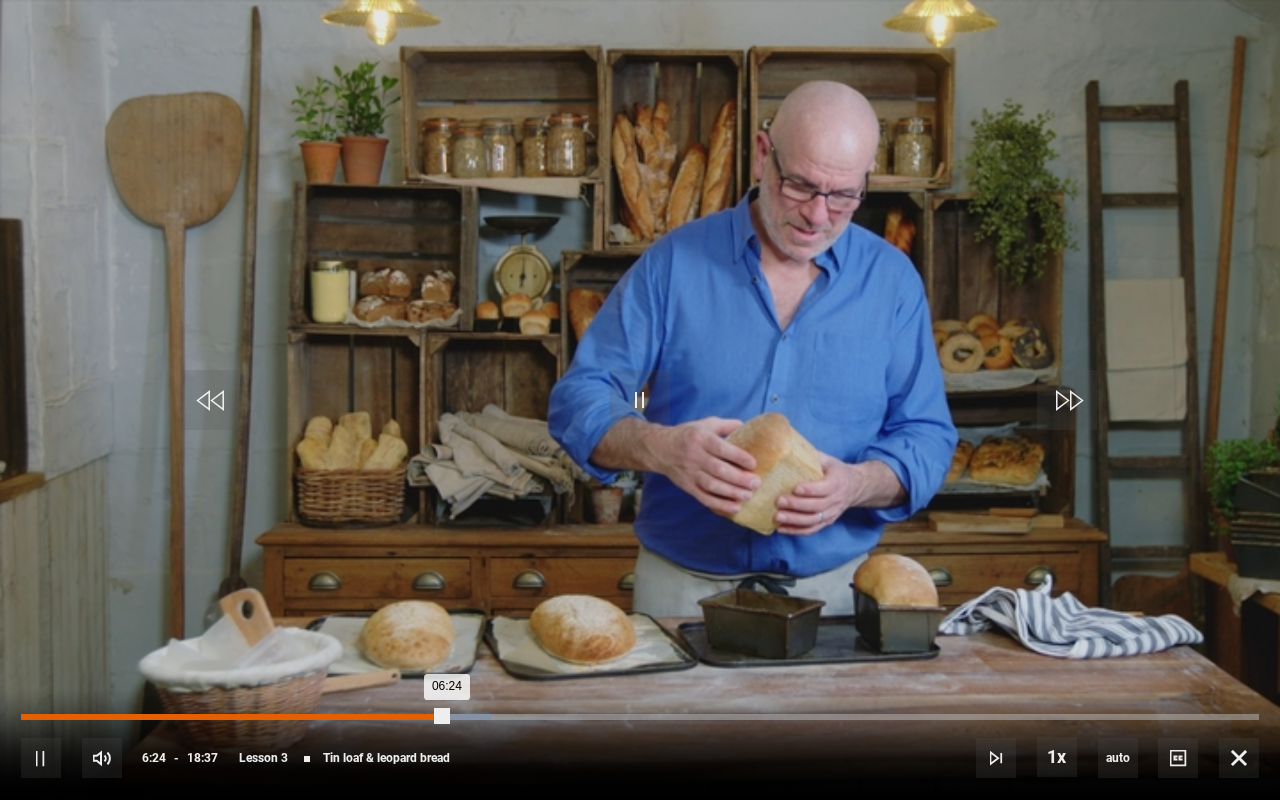 click on "Loaded :  38.05% 05:31 06:24" at bounding box center (640, 717) 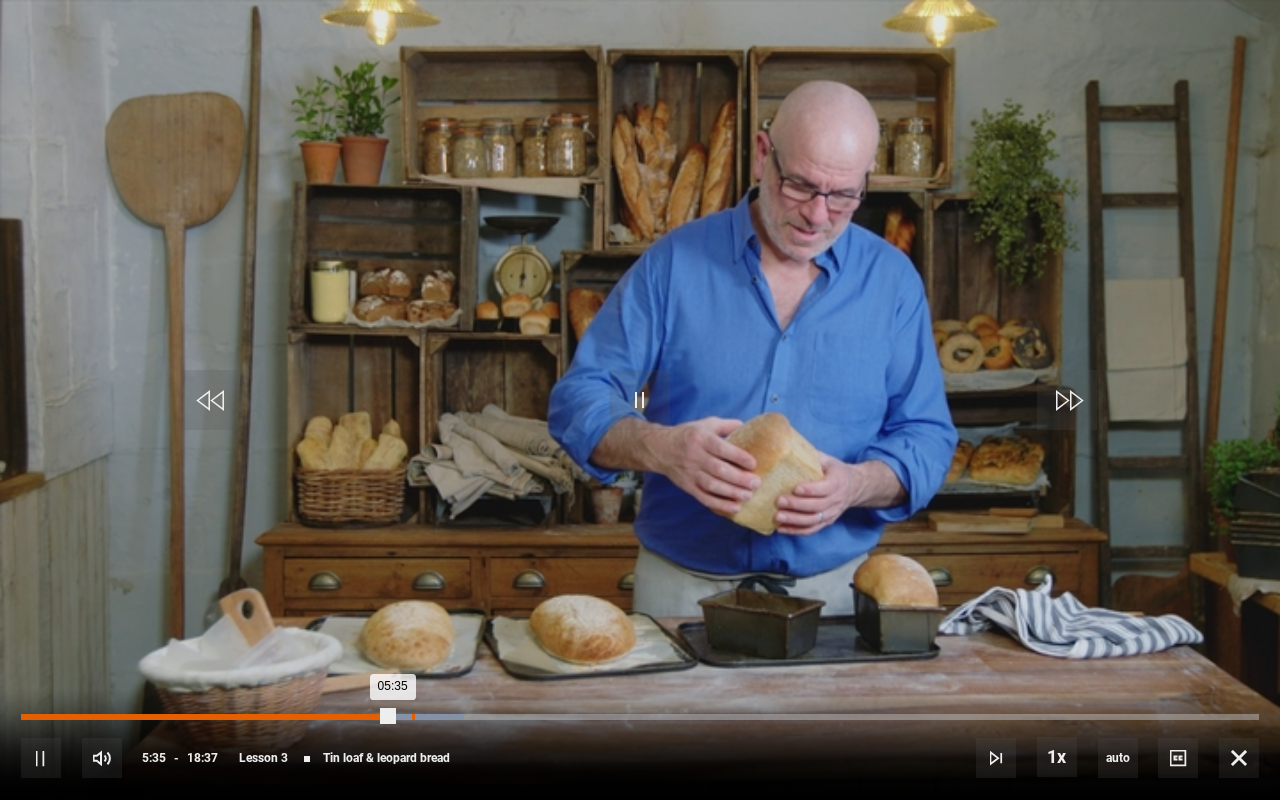 click on "Loaded :  35.81% 05:52 05:35" at bounding box center [640, 717] 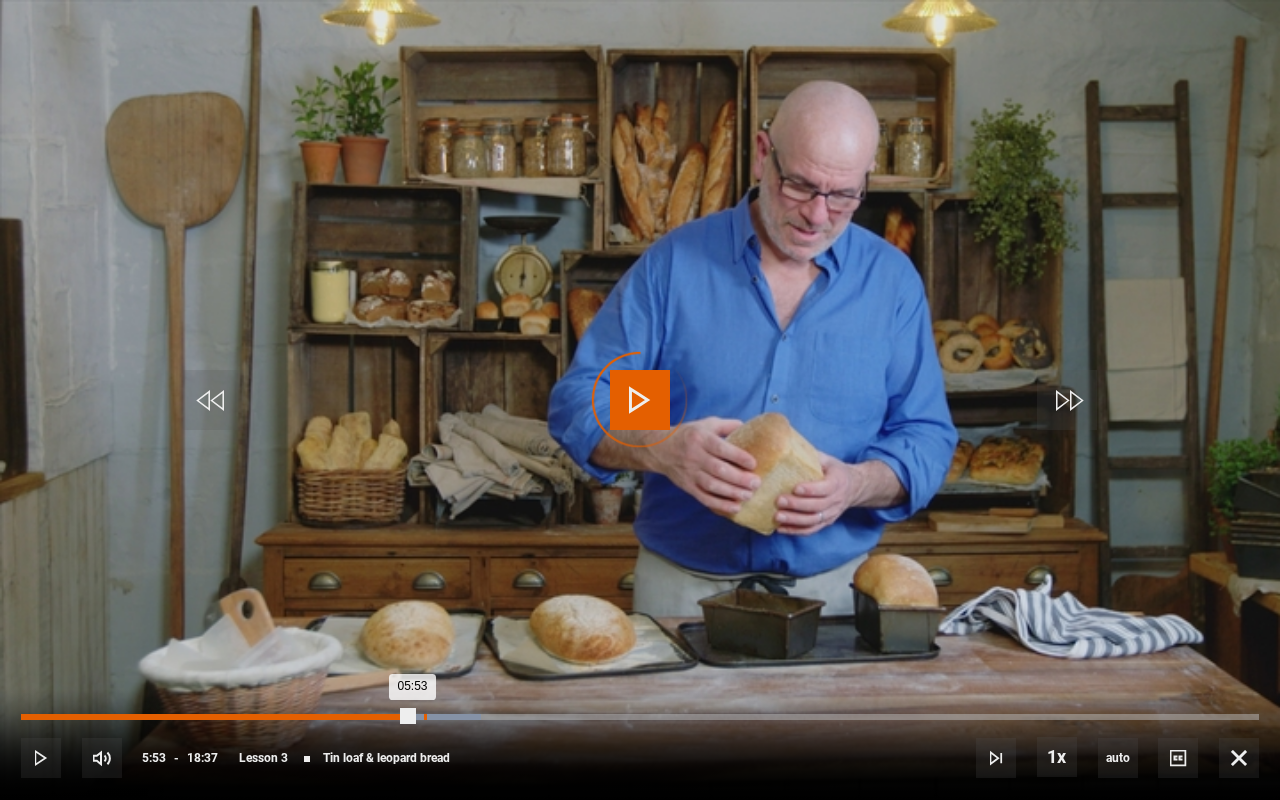 click on "Loaded :  37.15% 06:03 05:53" at bounding box center [640, 717] 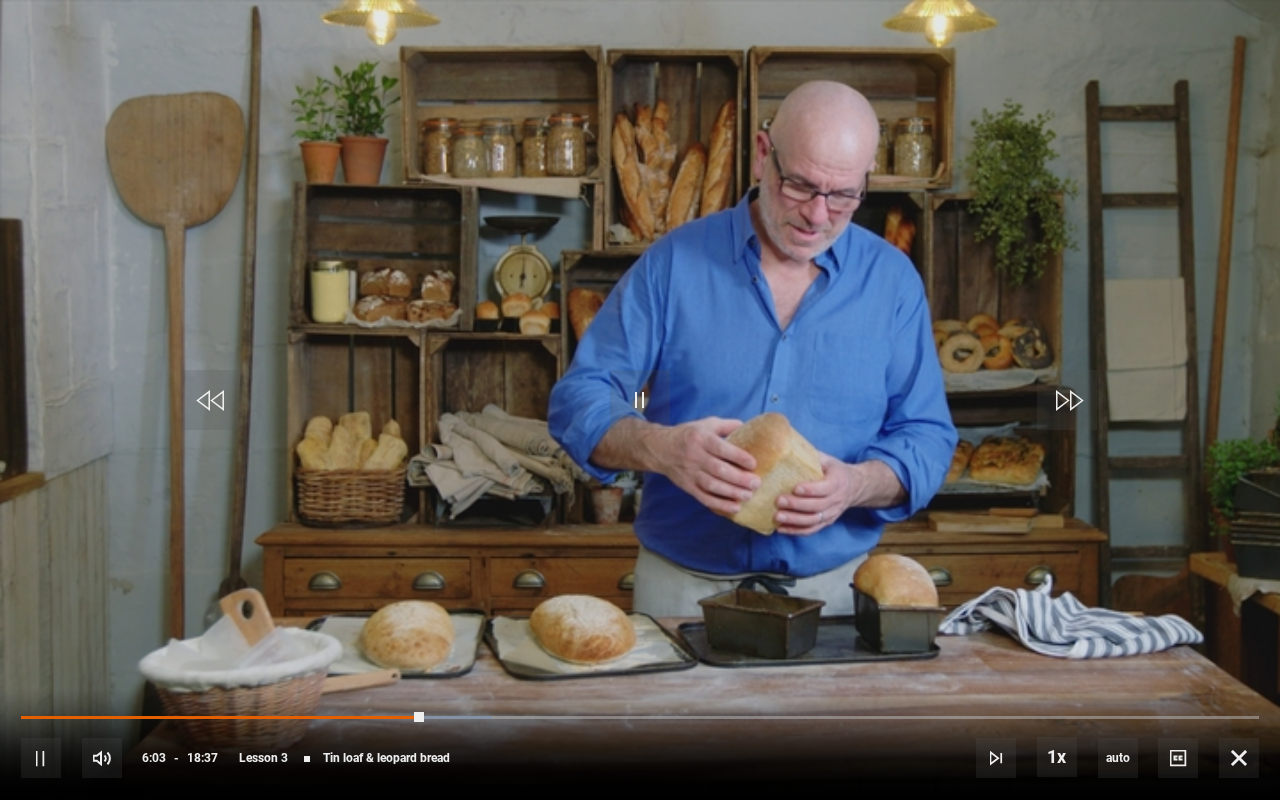 click on "10s Skip Back 10 seconds Pause 10s Skip Forward 10 seconds Loaded :  38.05% 06:18 06:03 Pause Mute Current Time  6:03 - Duration  18:37
Richard Bertinet
Lesson 3
Tin loaf & leopard bread
1x Playback Rate 2x 1.5x 1x , selected 0.5x auto Quality 360p 720p 1080p 2160p Auto , selected Captions captions off , selected English  Captions" at bounding box center (640, 744) 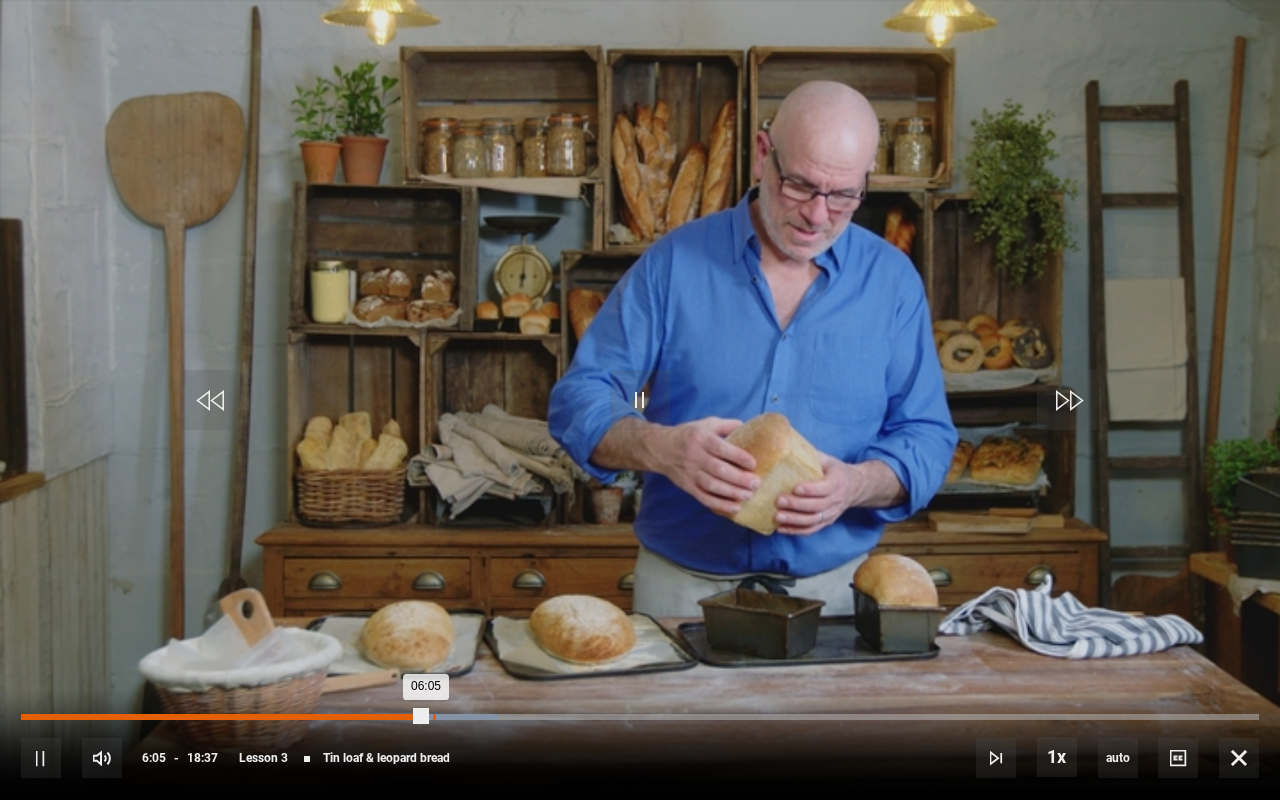 click on "06:11" at bounding box center [434, 717] 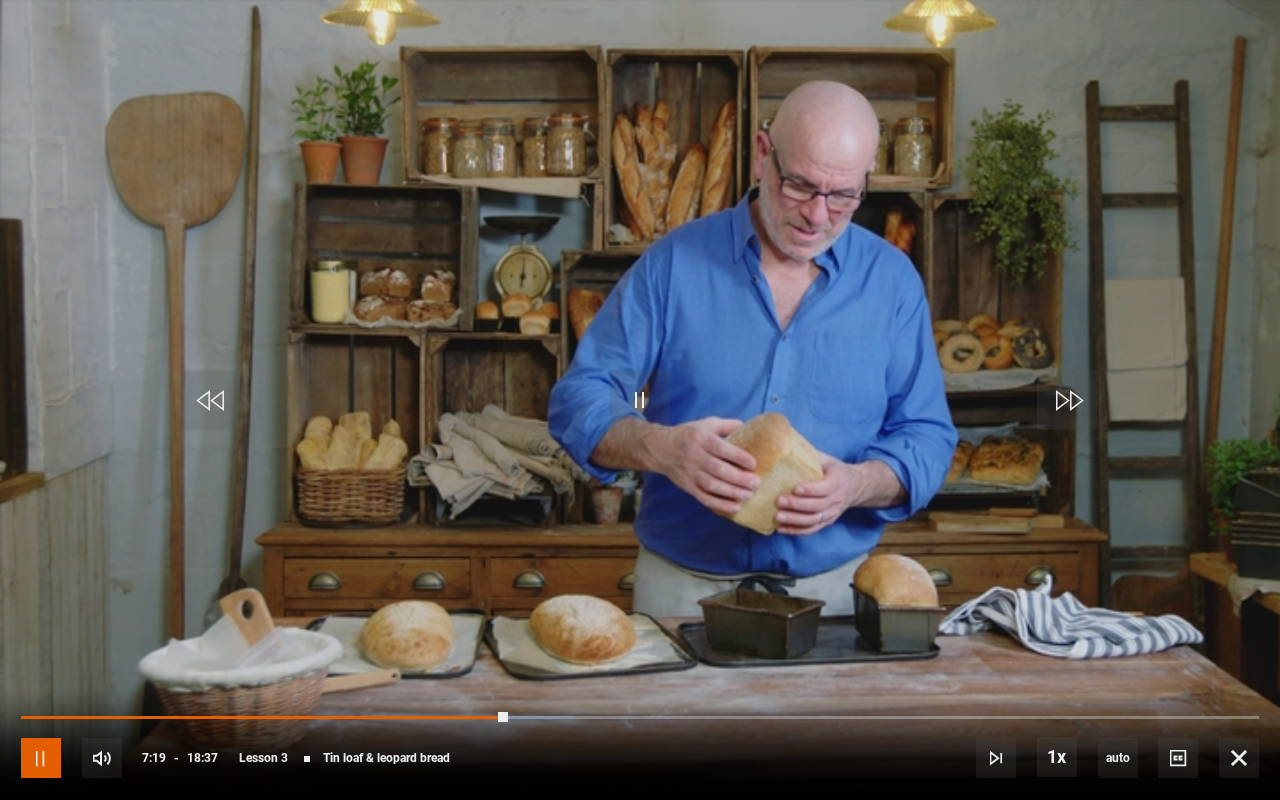 drag, startPoint x: 28, startPoint y: 758, endPoint x: 711, endPoint y: 762, distance: 683.0117 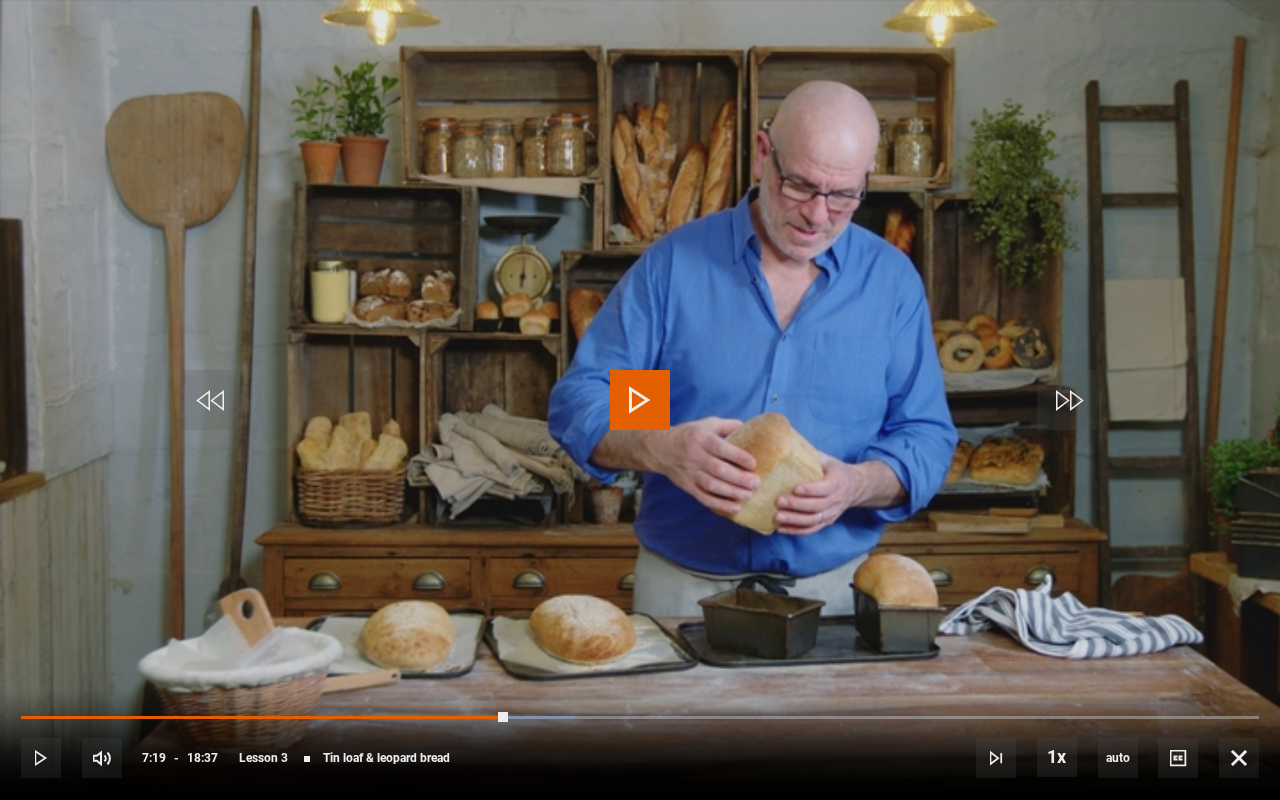 click on "10s Skip Back 10 seconds Play 10s Skip Forward 10 seconds Loaded :  44.76% 01:30 07:19 Play Mute Current Time  7:19 - Duration  18:37
Richard Bertinet
Lesson 3
Tin loaf & leopard bread
1x Playback Rate 2x 1.5x 1x , selected 0.5x auto Quality 360p 720p 1080p 2160p Auto , selected Captions captions off , selected English  Captions" at bounding box center (640, 744) 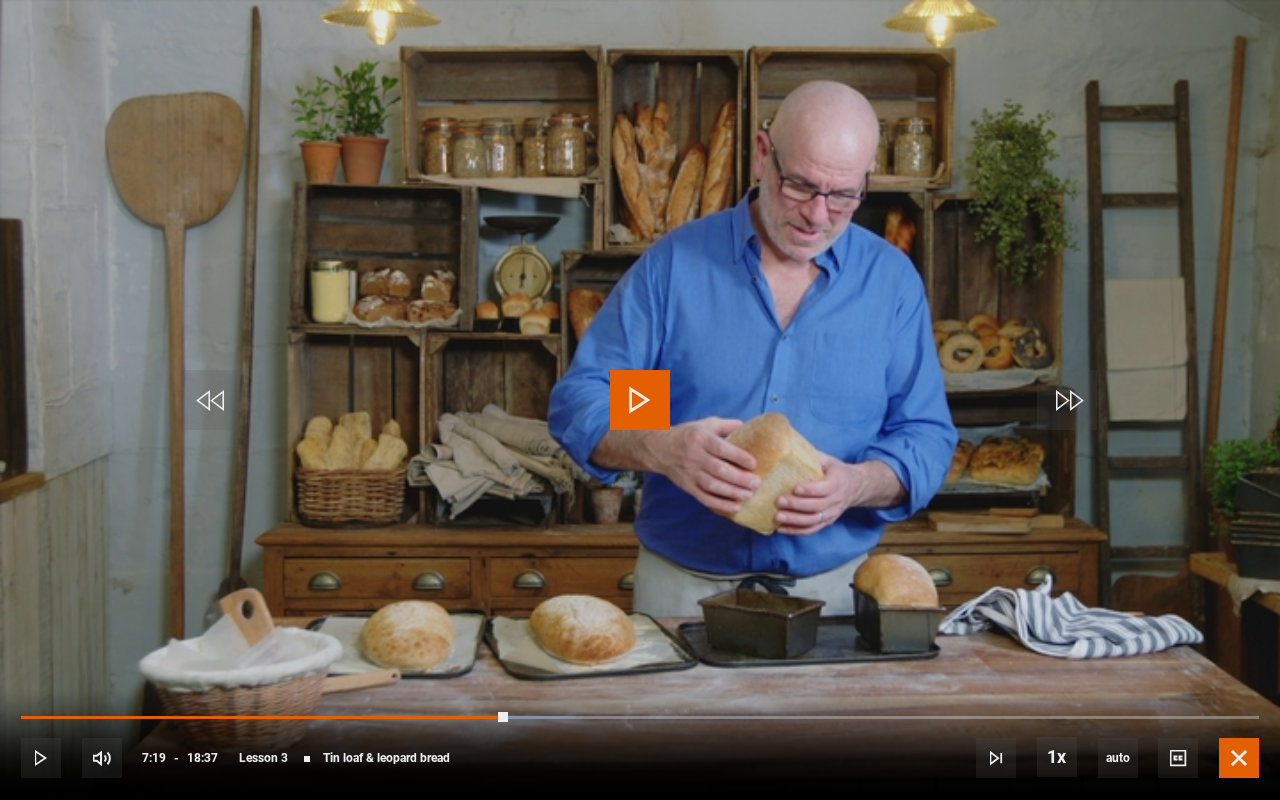 click at bounding box center [1239, 758] 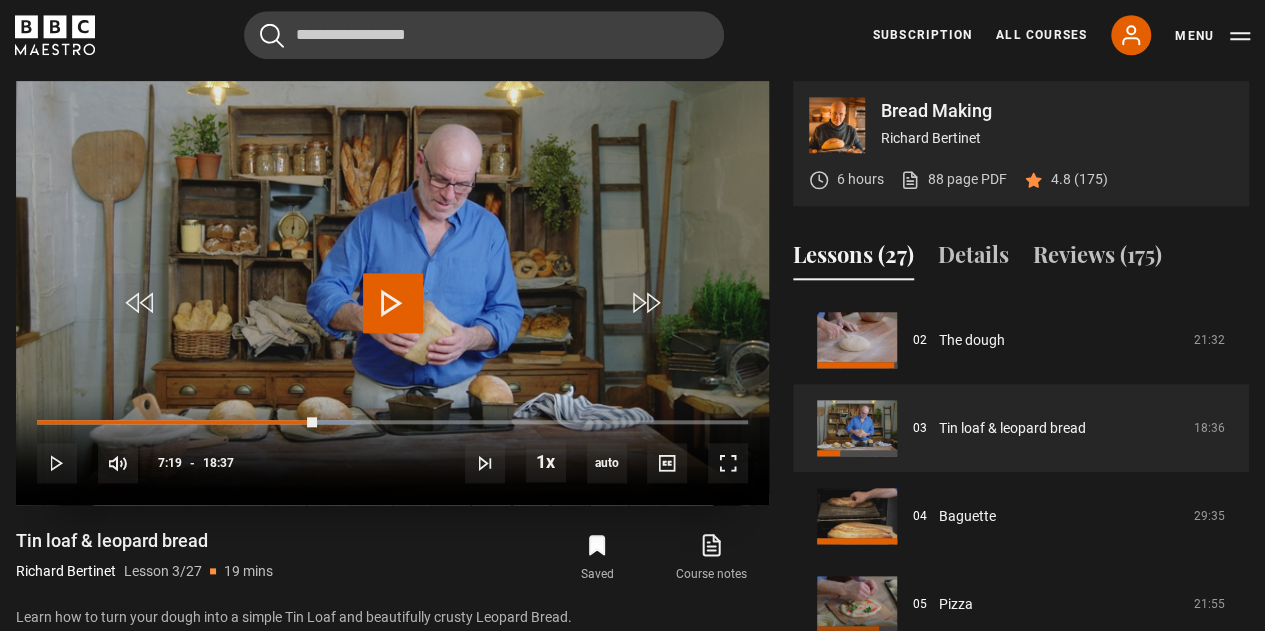 click at bounding box center [393, 303] 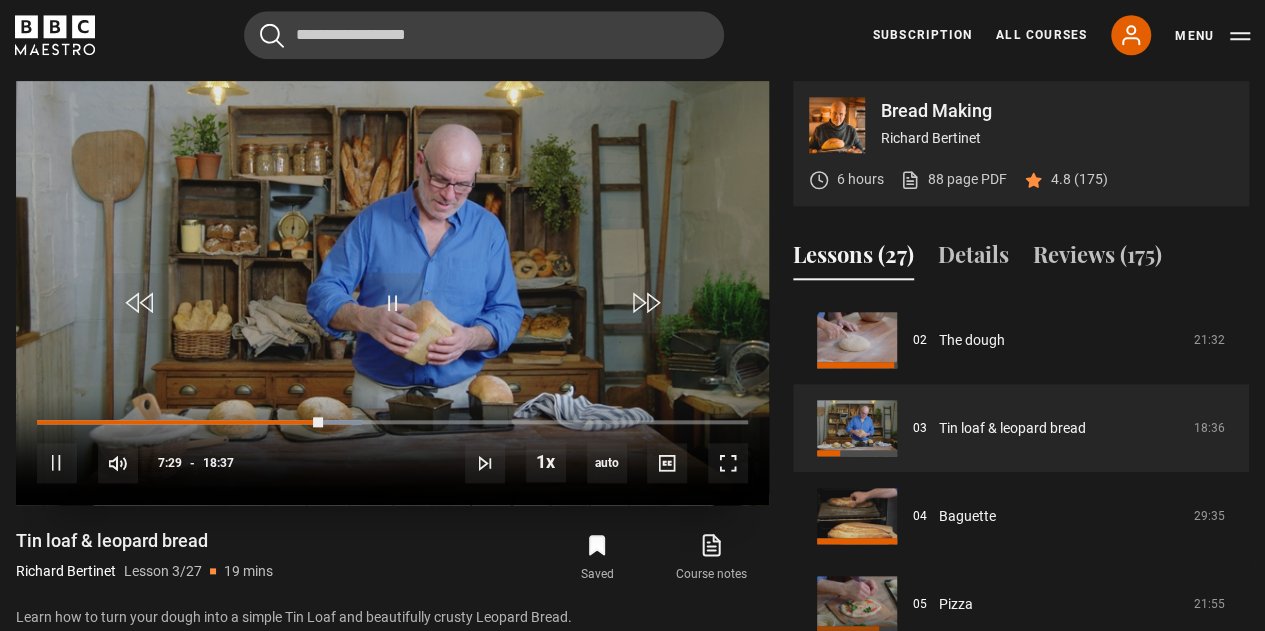 click on "10s Skip Back 10 seconds Pause 10s Skip Forward 10 seconds Loaded :  45.66% 15:39 07:29 Pause Mute Current Time  7:29 - Duration  18:37
Richard Bertinet
Lesson 3
Tin loaf & leopard bread
1x Playback Rate 2x 1.5x 1x , selected 0.5x auto Quality 360p 720p 1080p 2160p Auto , selected Captions captions off , selected English  Captions" at bounding box center [392, 449] 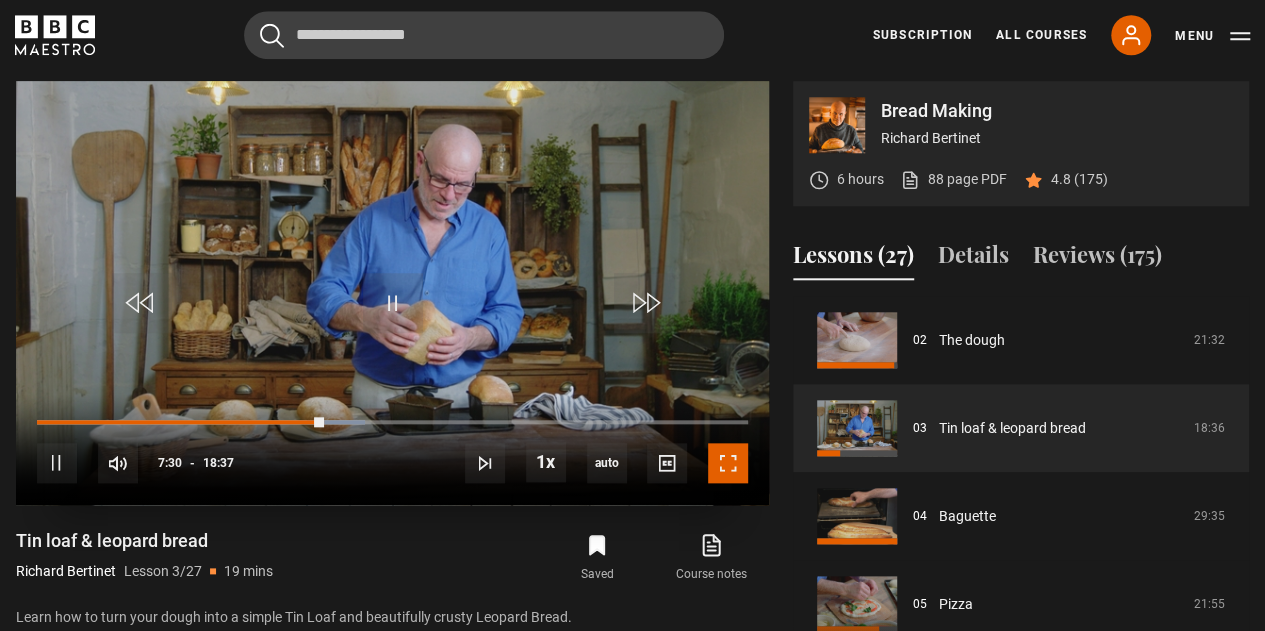 click at bounding box center (728, 463) 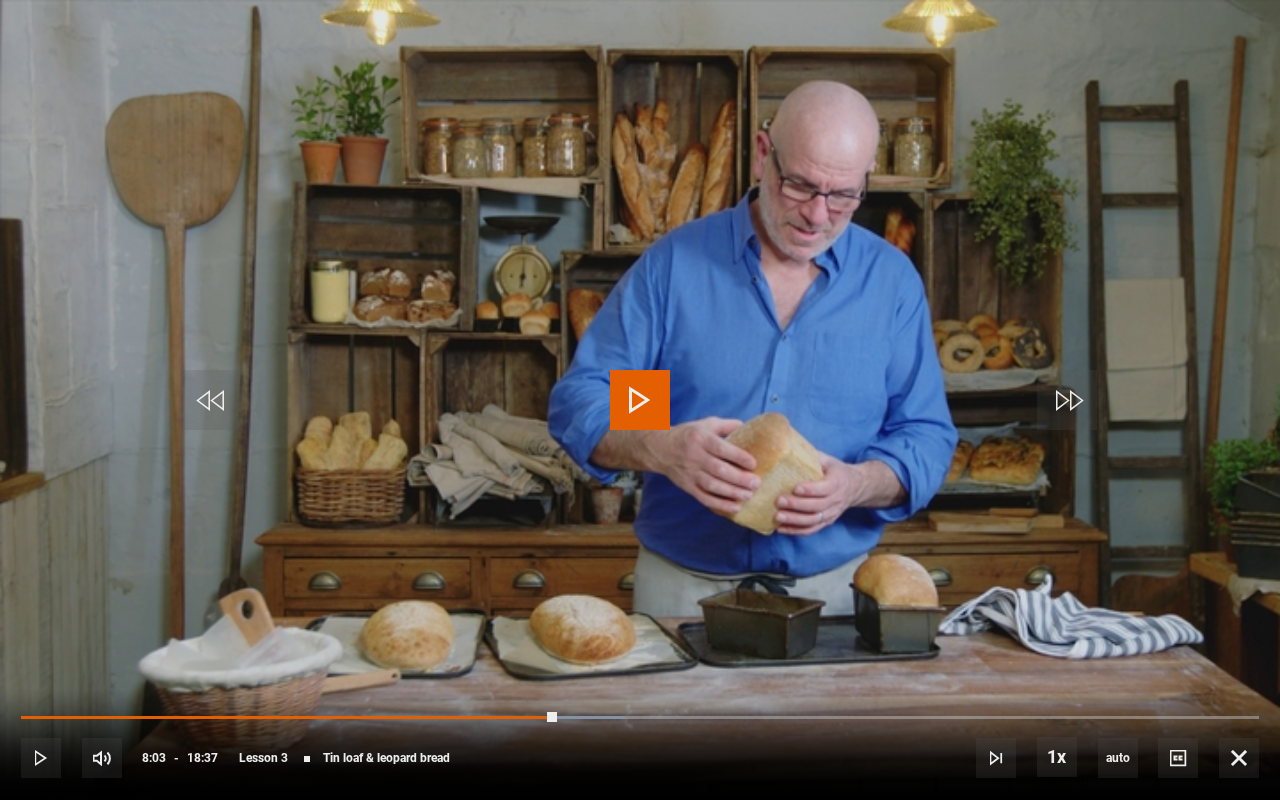 click on "10s Skip Back 10 seconds Play 10s Skip Forward 10 seconds Loaded :  48.79% 06:12 08:03 Play Mute Current Time  8:03 - Duration  18:37
Richard Bertinet
Lesson 3
Tin loaf & leopard bread
1x Playback Rate 2x 1.5x 1x , selected 0.5x auto Quality 360p 720p 1080p 2160p Auto , selected Captions captions off , selected English  Captions" at bounding box center [640, 744] 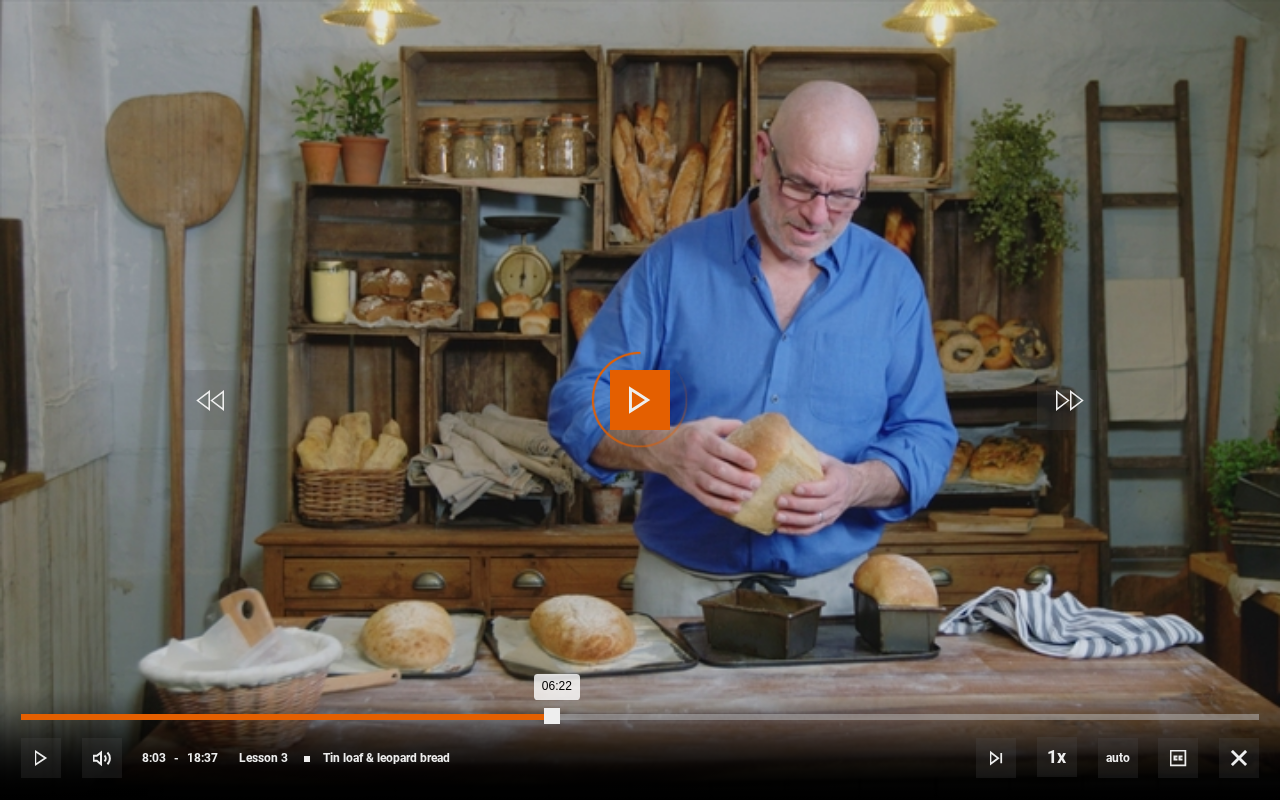 click on "06:21" at bounding box center [445, 717] 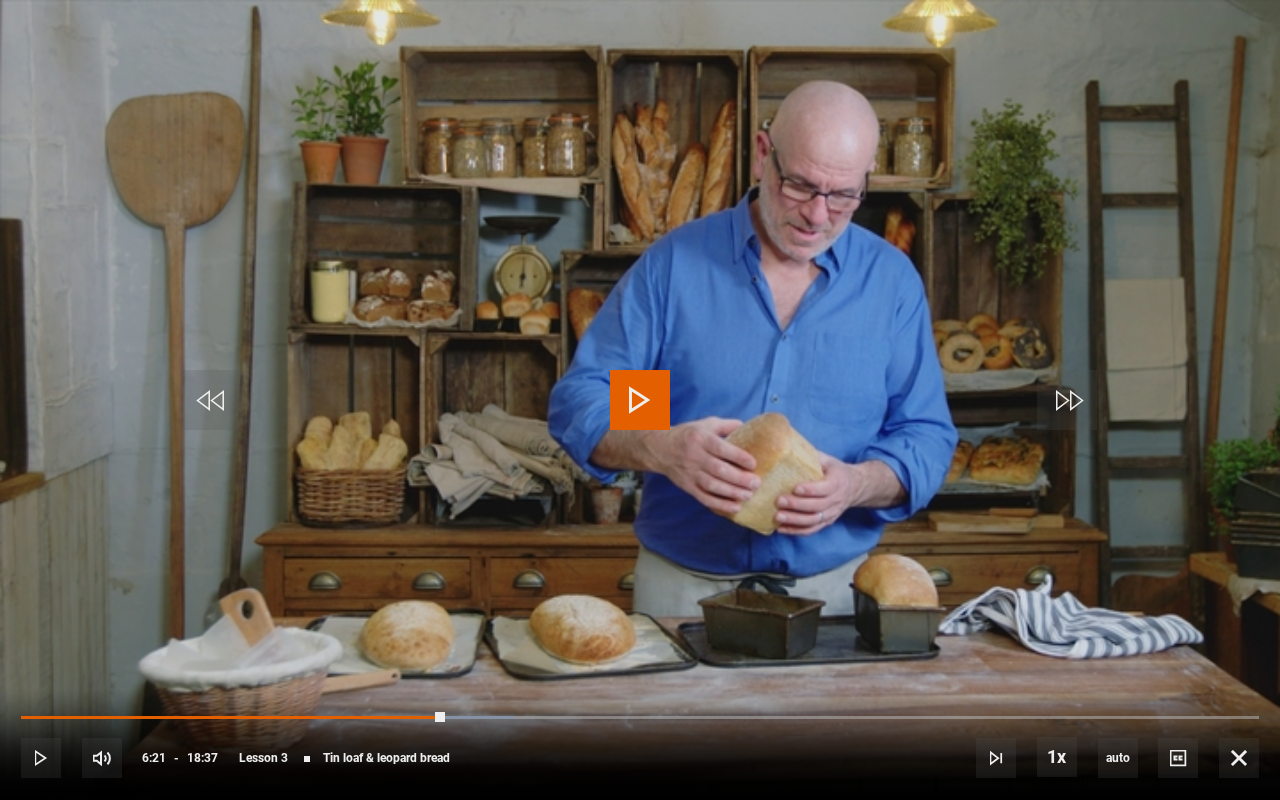 click at bounding box center (640, 400) 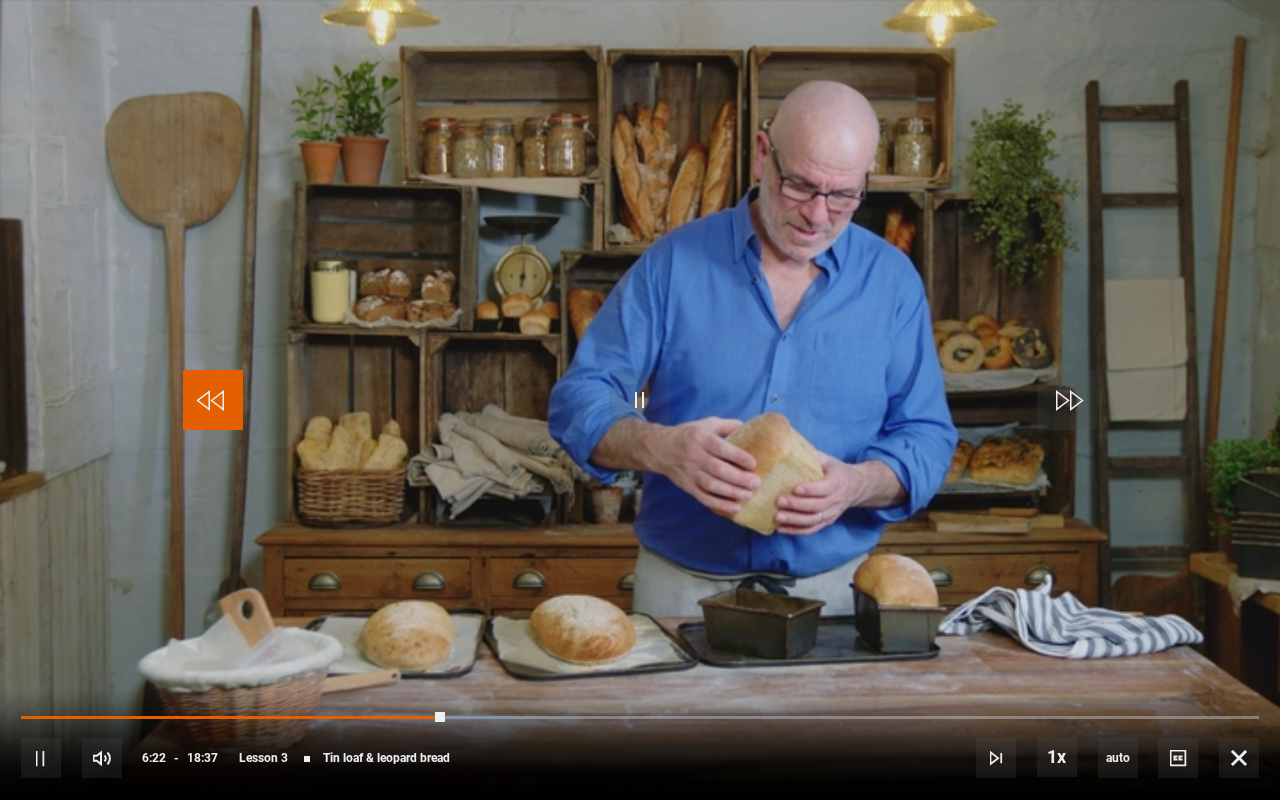 click at bounding box center [213, 400] 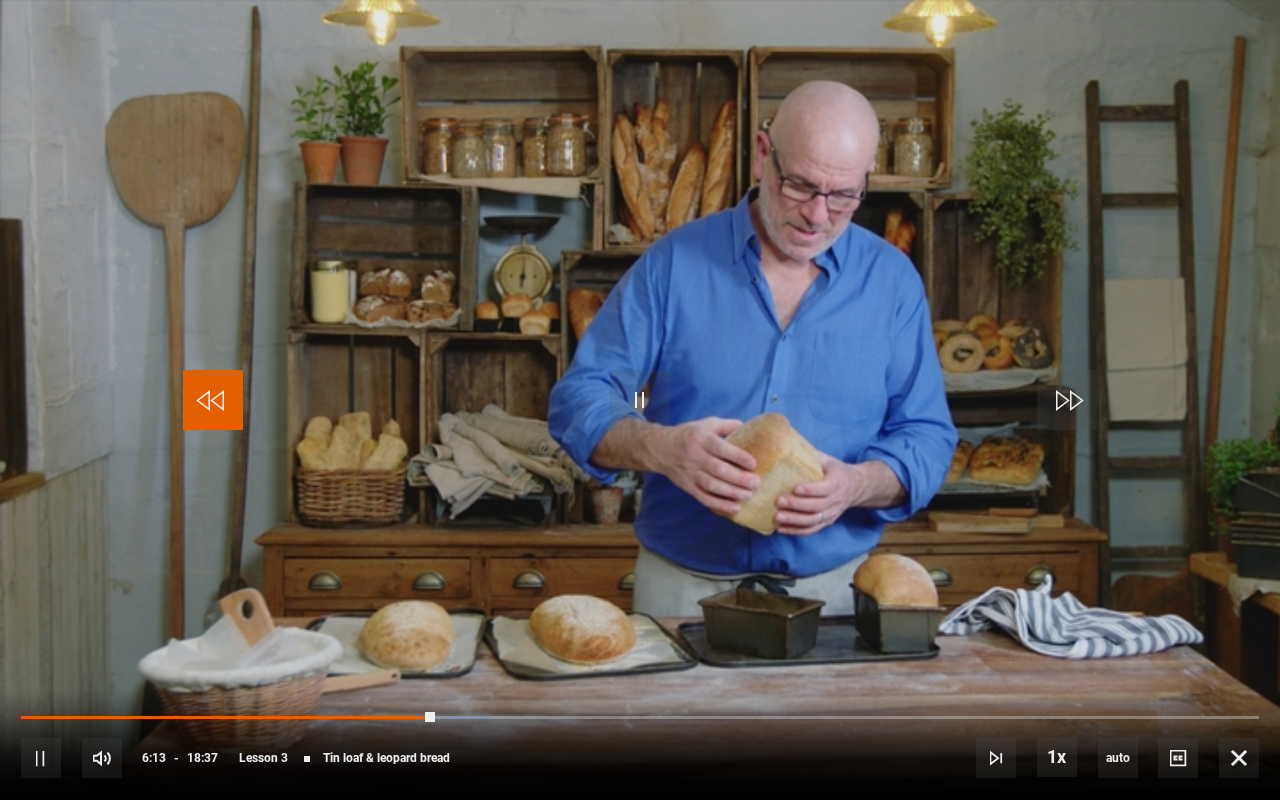 click at bounding box center [213, 400] 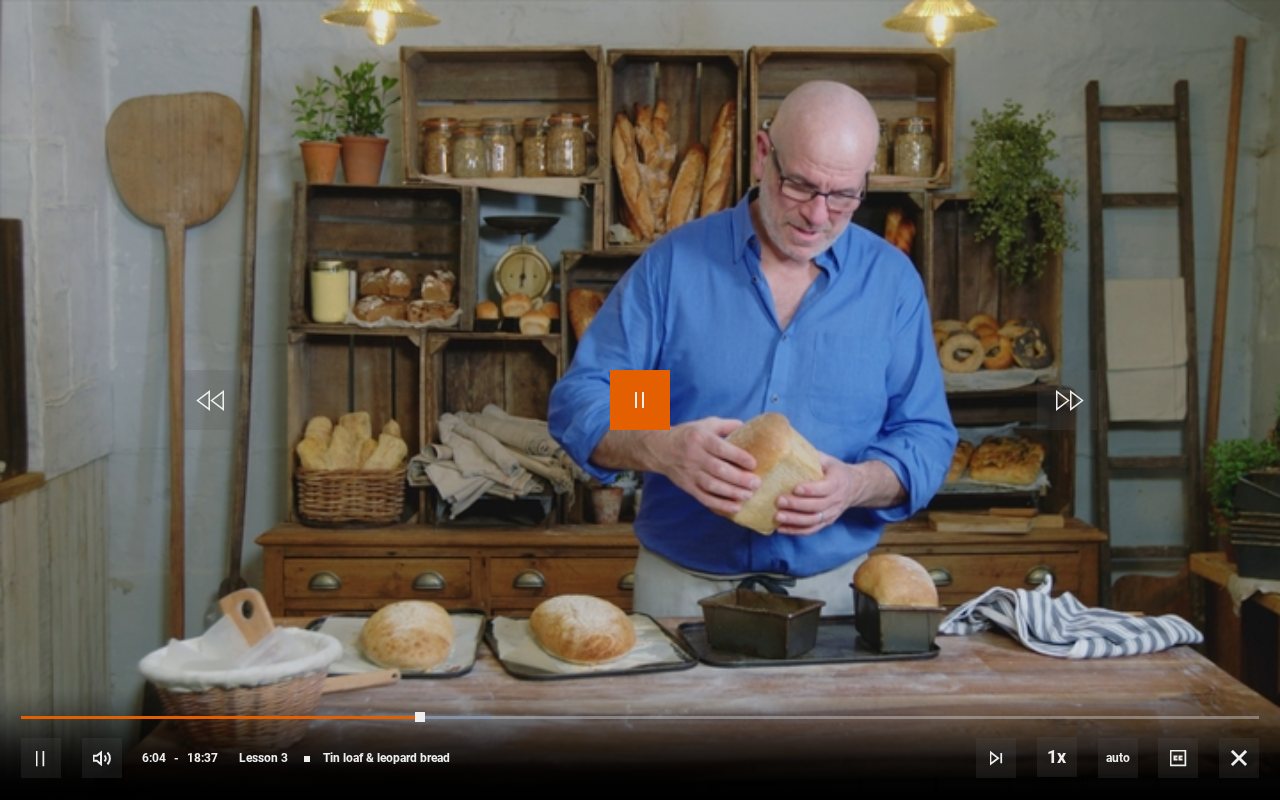 click at bounding box center (640, 400) 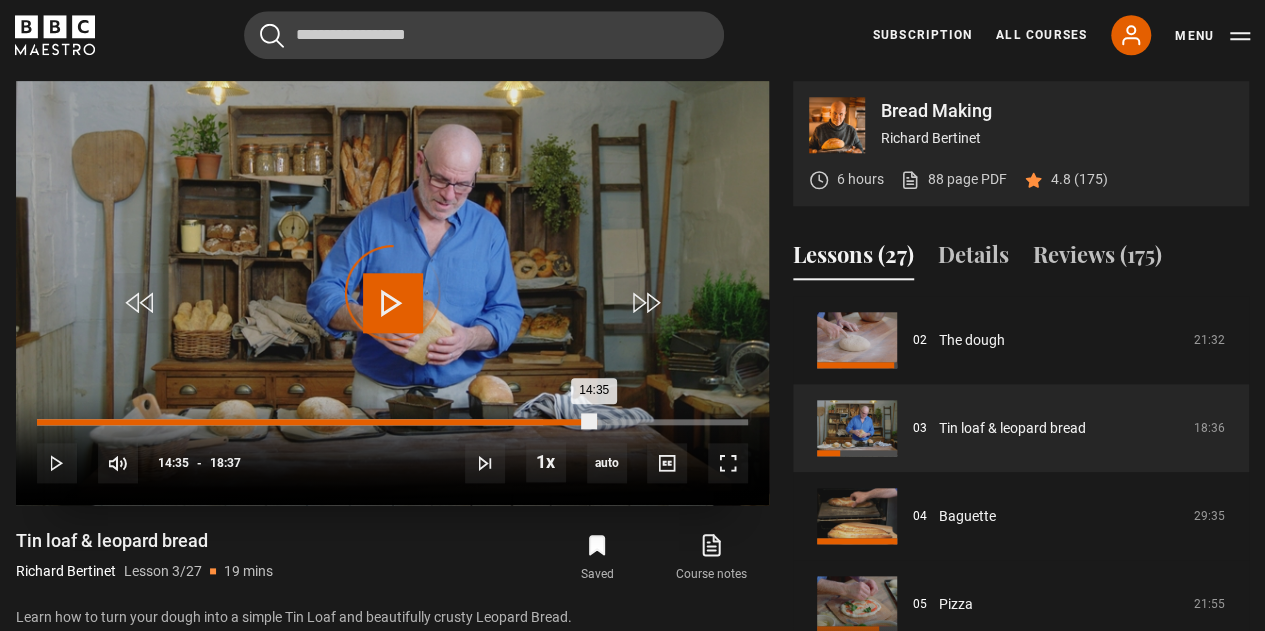 click on "Loaded :  71.17% 14:35 14:35" at bounding box center (392, 422) 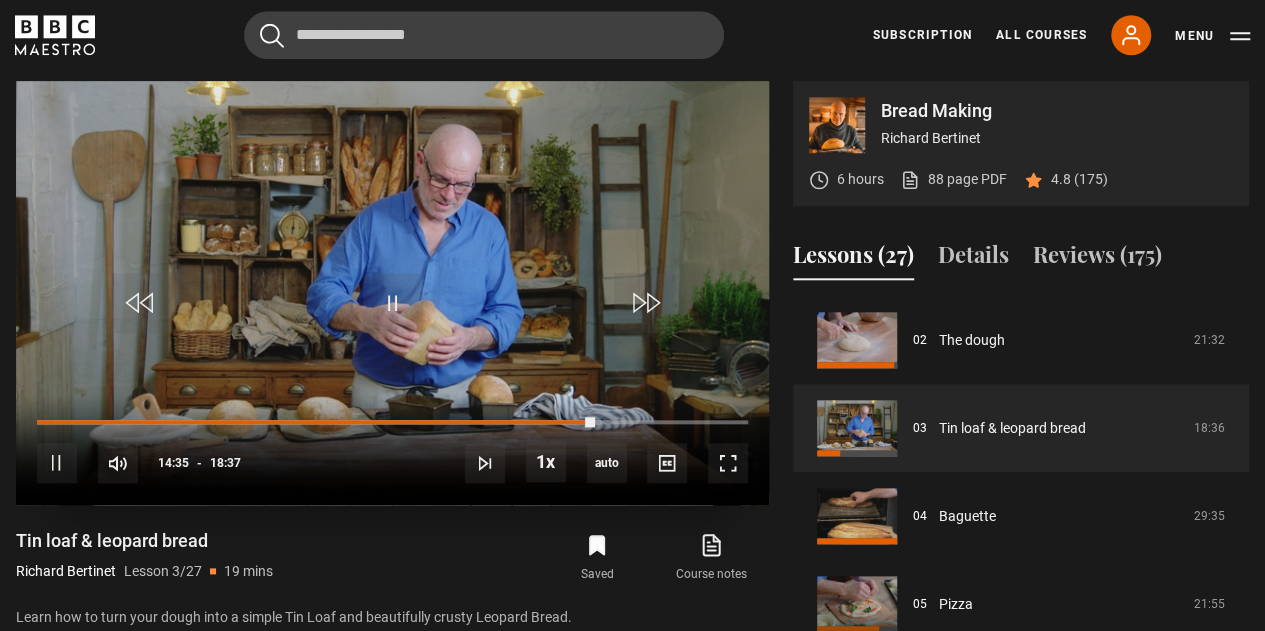 click on "10s Skip Back 10 seconds Pause 10s Skip Forward 10 seconds Loaded :  79.23% 16:56 14:35 Pause Mute Current Time  14:35 - Duration  18:37
Richard Bertinet
Lesson 3
Tin loaf & leopard bread
1x Playback Rate 2x 1.5x 1x , selected 0.5x auto Quality 360p 720p 1080p 2160p Auto , selected Captions captions off , selected English  Captions" at bounding box center (392, 449) 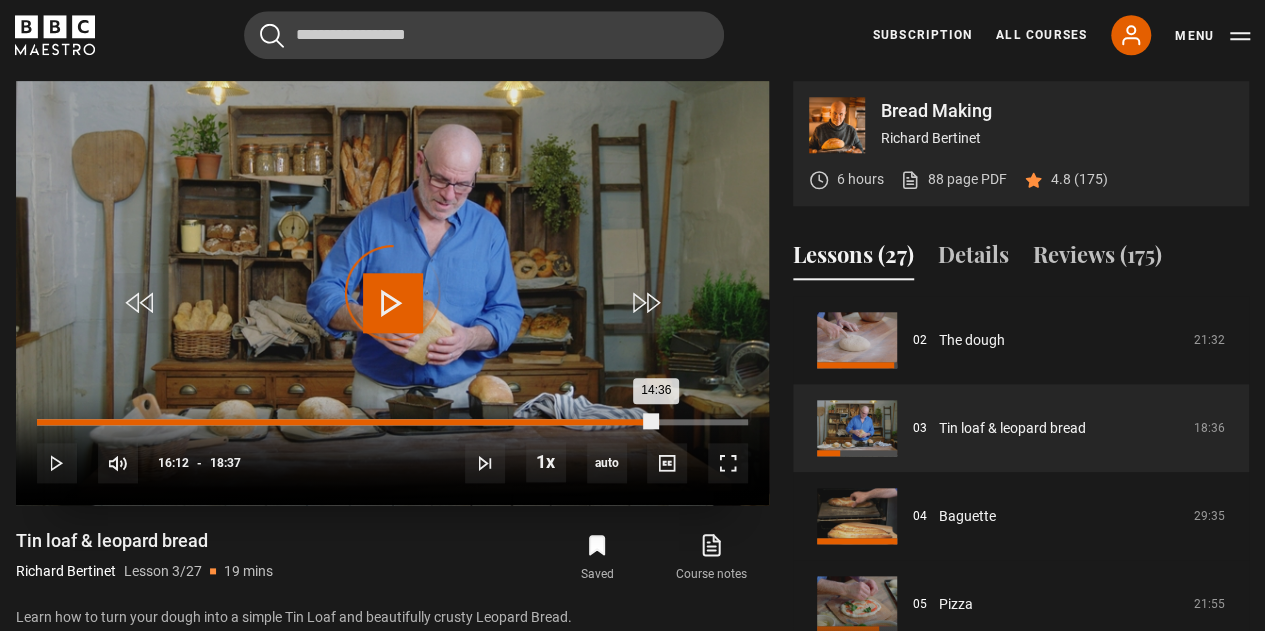 click on "Loaded :  80.13% 16:12 14:36" at bounding box center [392, 422] 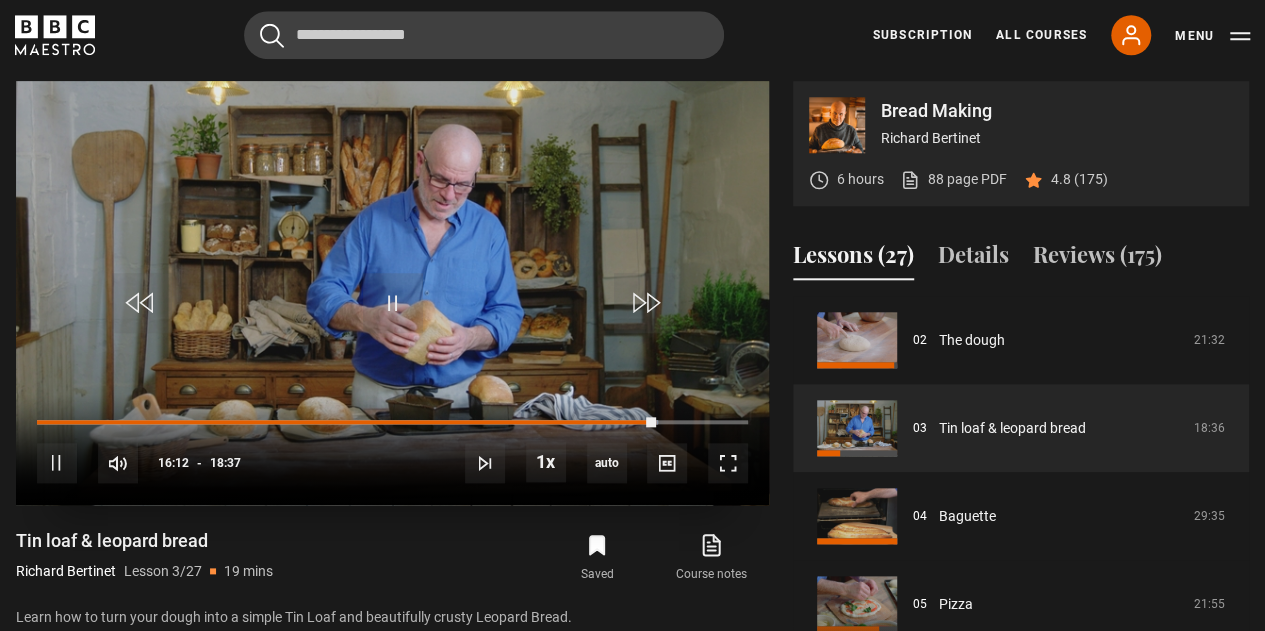 click on "10s Skip Back 10 seconds Pause 10s Skip Forward 10 seconds Loaded :  87.29% 17:27 16:12 Pause Mute Current Time  16:12 - Duration  18:37
Richard Bertinet
Lesson 3
Tin loaf & leopard bread
1x Playback Rate 2x 1.5x 1x , selected 0.5x auto Quality 360p 720p 1080p 2160p Auto , selected Captions captions off , selected English  Captions" at bounding box center (392, 449) 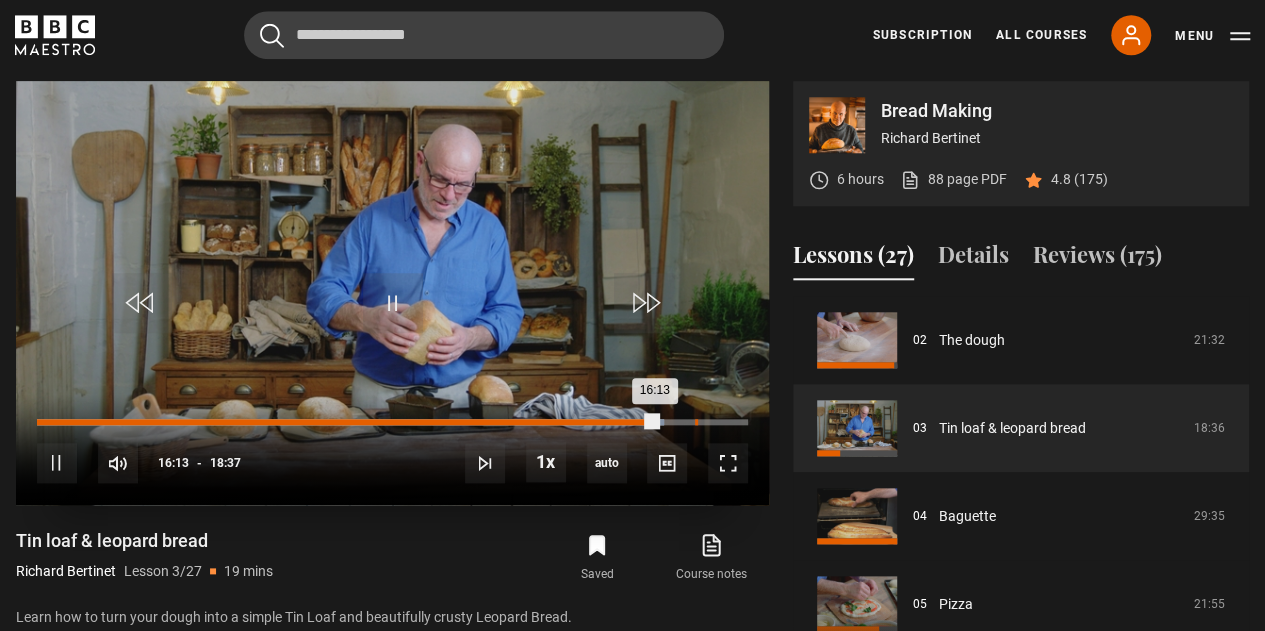 click on "Loaded :  88.18% 17:13 16:13" at bounding box center [392, 422] 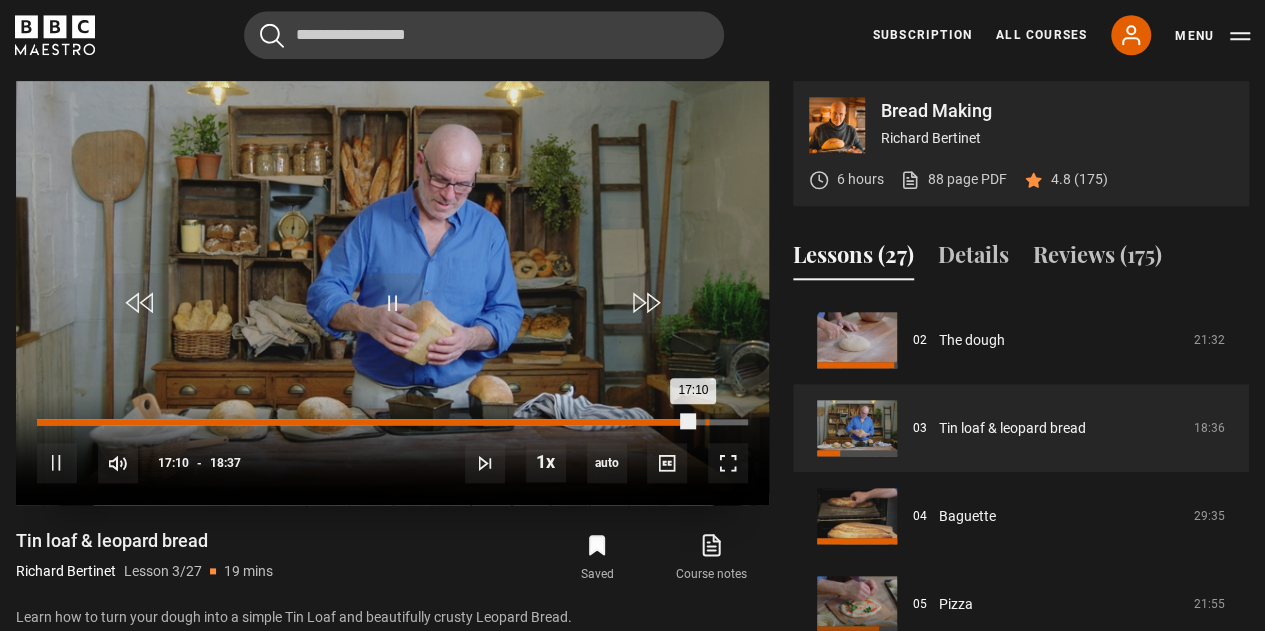 click on "Loaded :  92.66% 17:31 17:10" at bounding box center [392, 422] 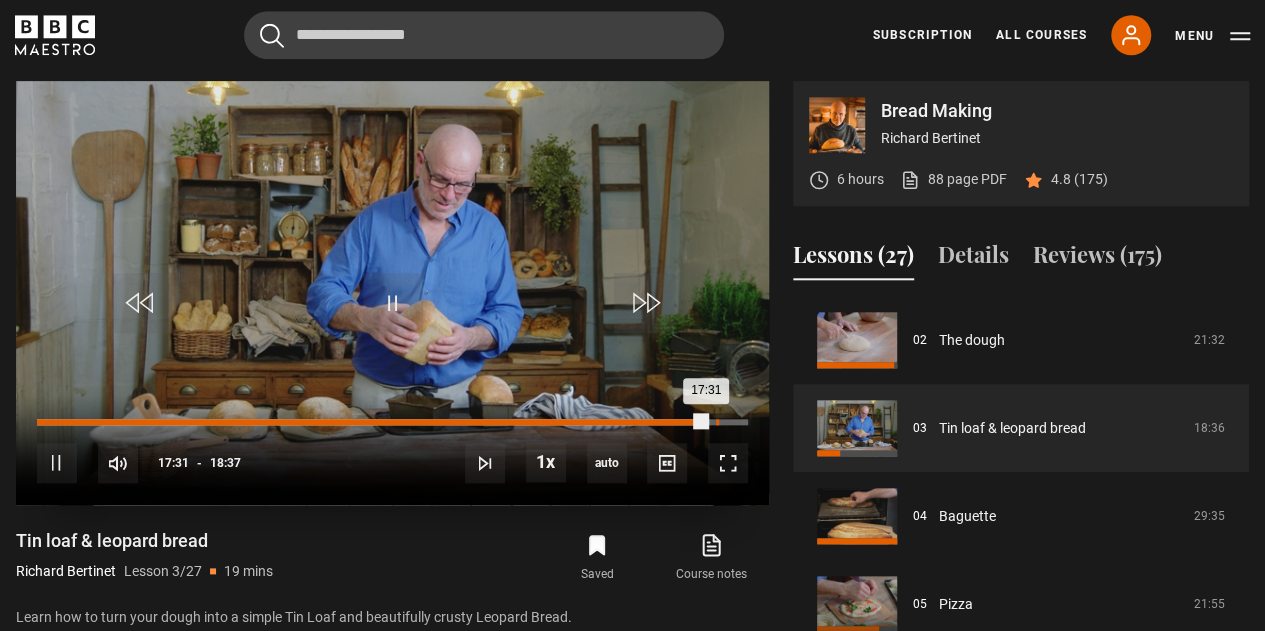 click on "Loaded :  94.45% 17:46 17:31" at bounding box center (392, 422) 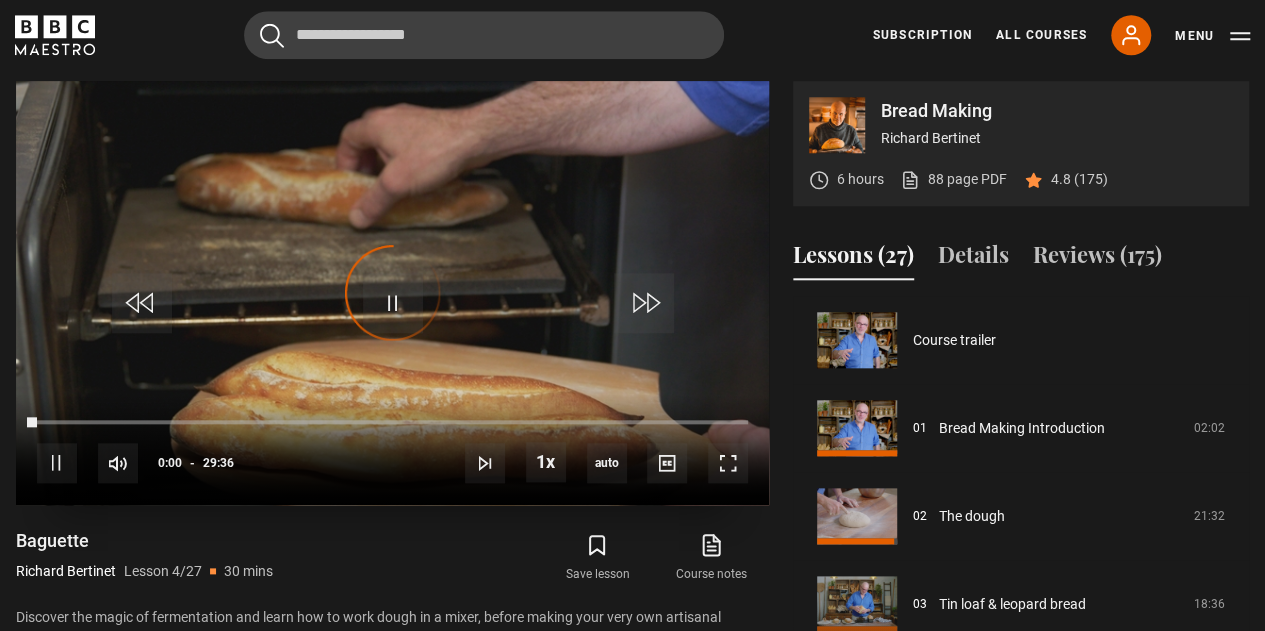 scroll, scrollTop: 264, scrollLeft: 0, axis: vertical 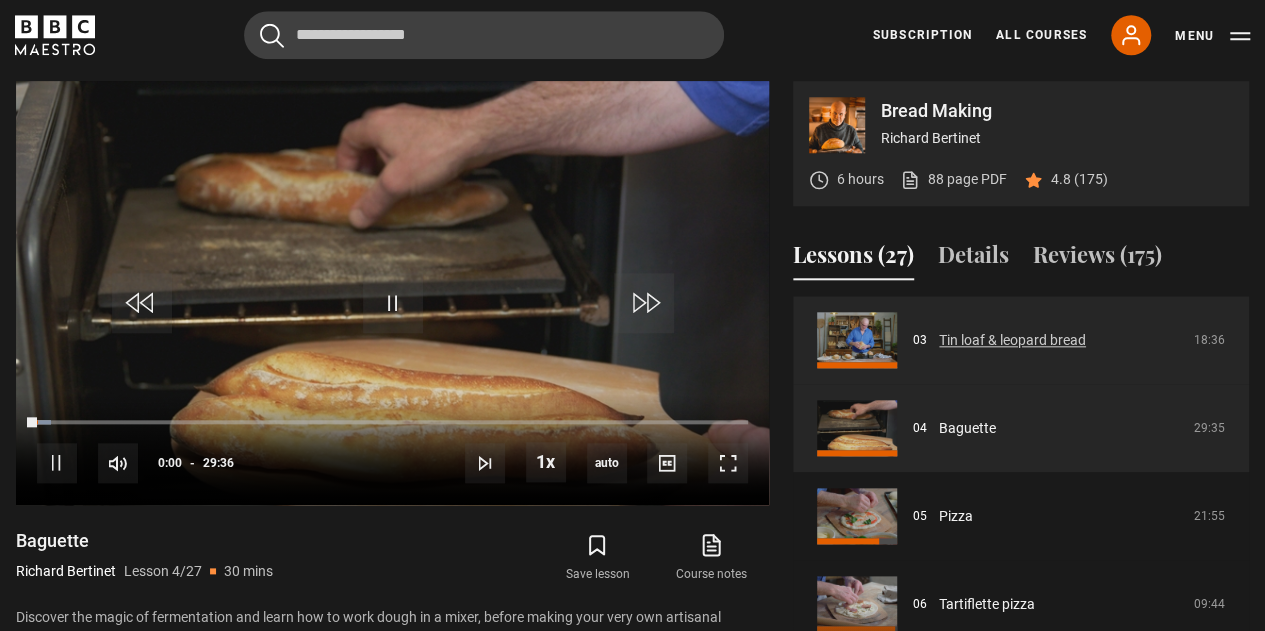 click on "Tin loaf & leopard bread" at bounding box center [1012, 340] 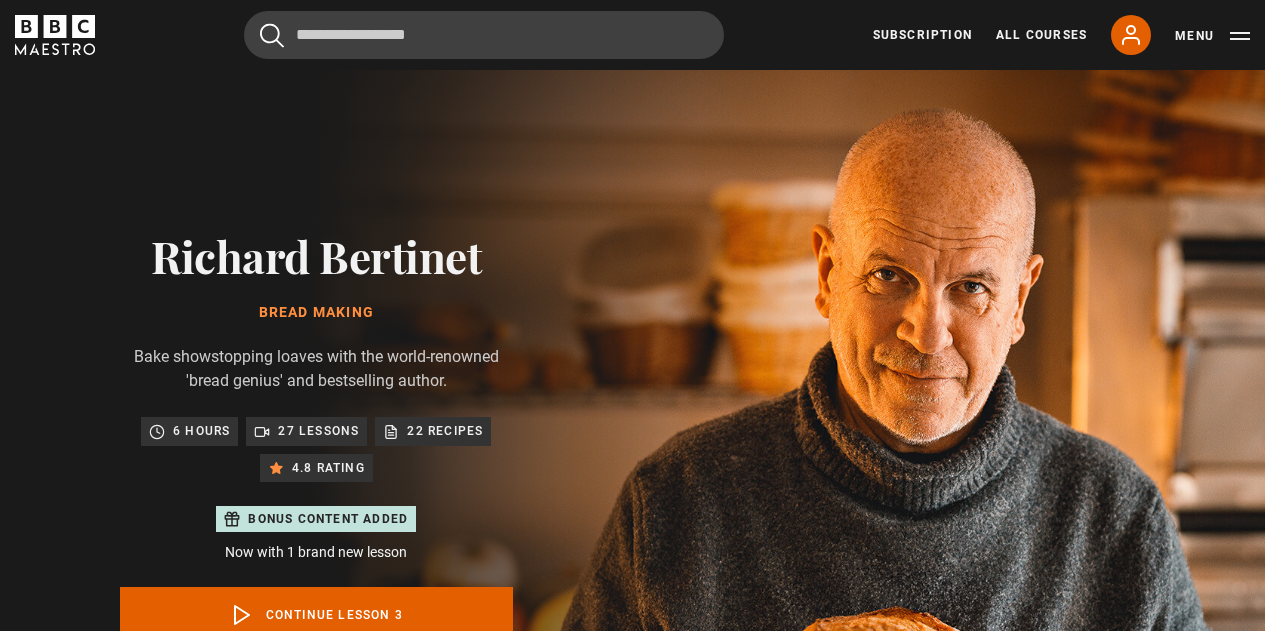 click on "10s Skip Back 10 seconds Pause 10s Skip Forward 10 seconds Loaded : 0.90% 14:06 00:00 Pause Mute Current Time 0:00 - Duration 18:37
[FIRST] [LAST]
Lesson 3
Tin loaf & leopard bread
1x Playback Rate 2x 1.5x 1x , selected 0.5x auto Quality 360p 720p 1080p 2160p Auto , selected Captions captions off , selected English  Captions" at bounding box center (392, 1333) 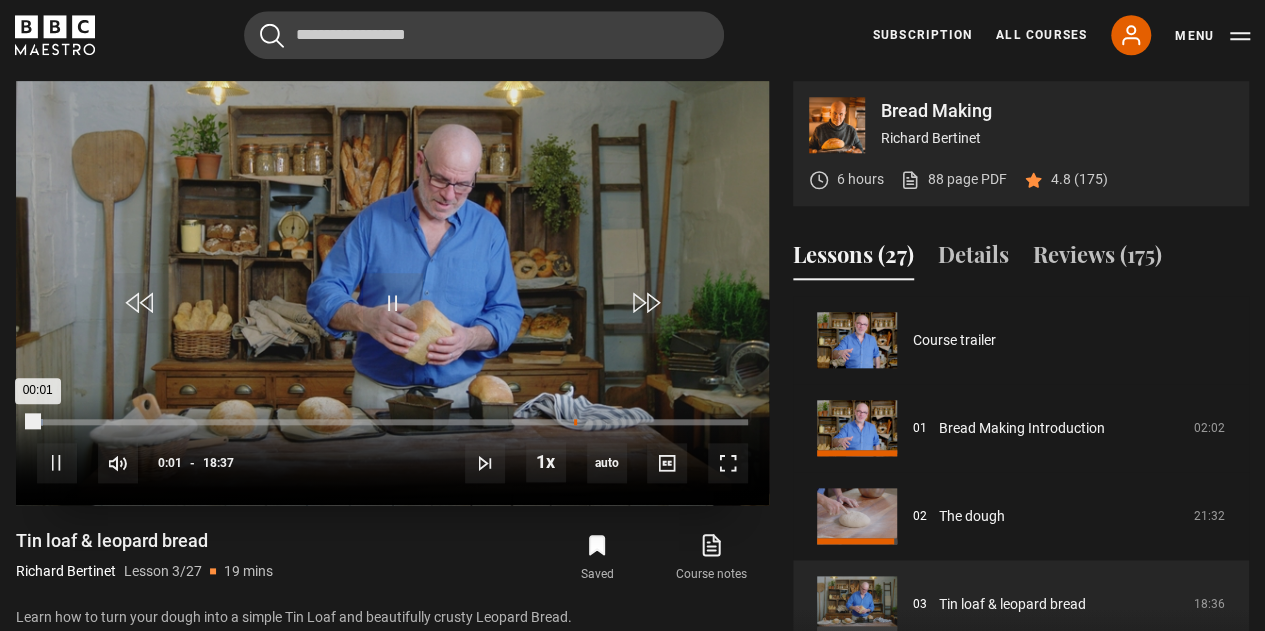 scroll, scrollTop: 884, scrollLeft: 0, axis: vertical 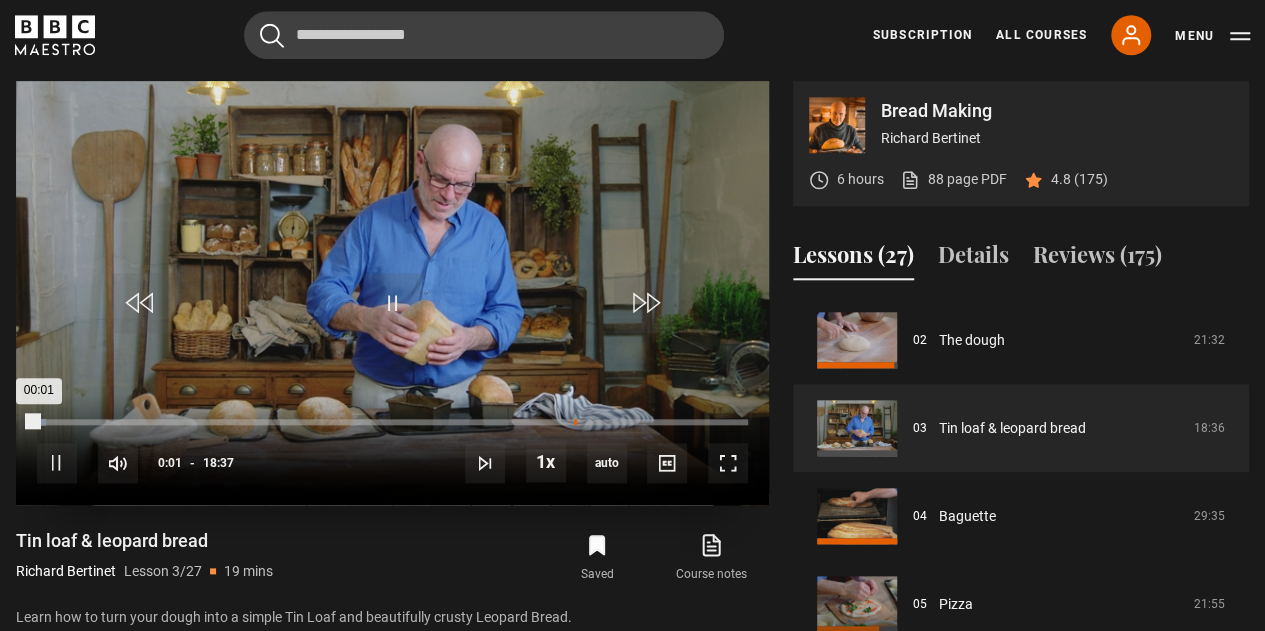 click on "Loaded :  1.34% 14:03 00:01" at bounding box center [392, 422] 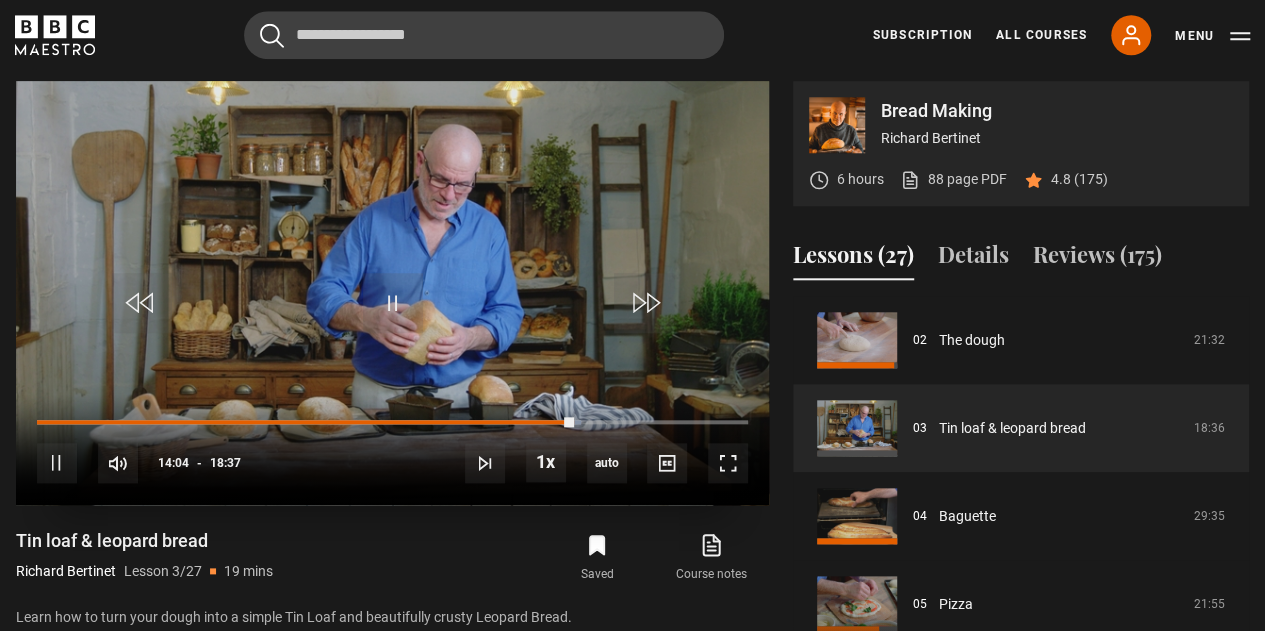 click on "10s Skip Back 10 seconds Pause 10s Skip Forward 10 seconds Loaded : 76.54% 13:22 14:04 Pause Mute Current Time 14:04 - Duration 18:37
[FIRST] [LAST]
Lesson 3
Tin loaf & leopard bread
1x Playback Rate 2x 1.5x 1x , selected 0.5x auto Quality 360p 720p 1080p 2160p Auto , selected Captions captions off , selected English  Captions" at bounding box center (392, 449) 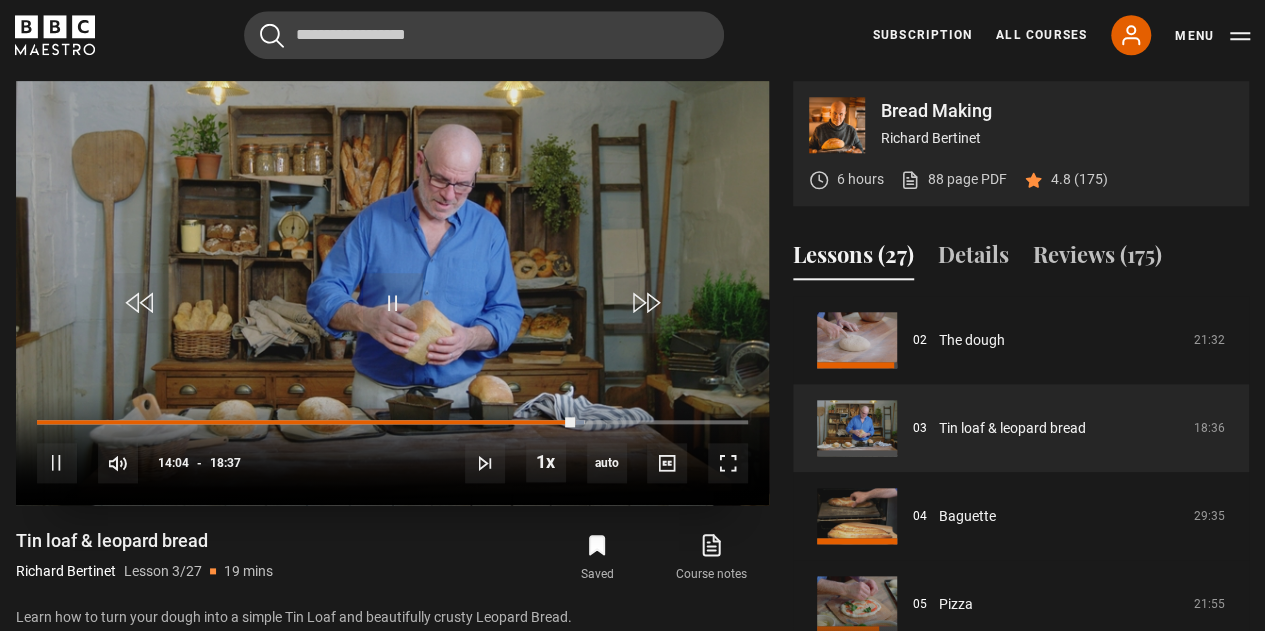 click on "10s Skip Back 10 seconds Pause 10s Skip Forward 10 seconds Loaded : 76.99% 13:27 14:04 Pause Mute Current Time 14:04 - Duration 18:37
[FIRST] [LAST]
Lesson 3
Tin loaf & leopard bread
1x Playback Rate 2x 1.5x 1x , selected 0.5x auto Quality 360p 720p 1080p 2160p Auto , selected Captions captions off , selected English  Captions" at bounding box center [392, 449] 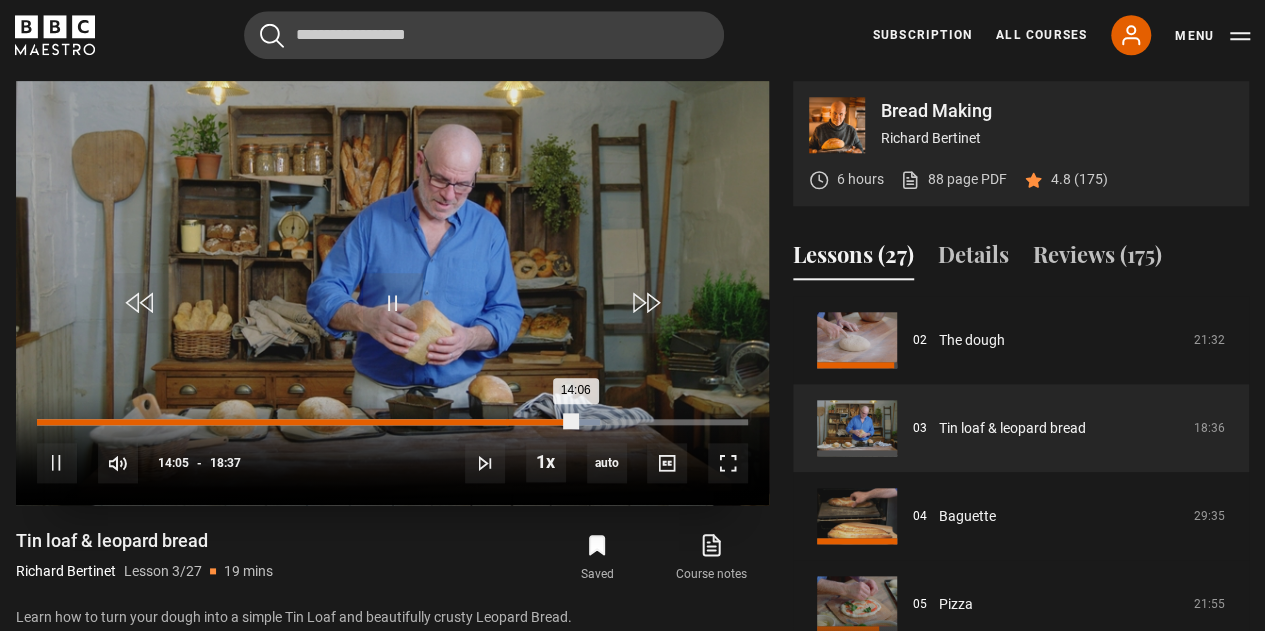 click on "Loaded :  79.23% 12:16 14:06" at bounding box center (392, 422) 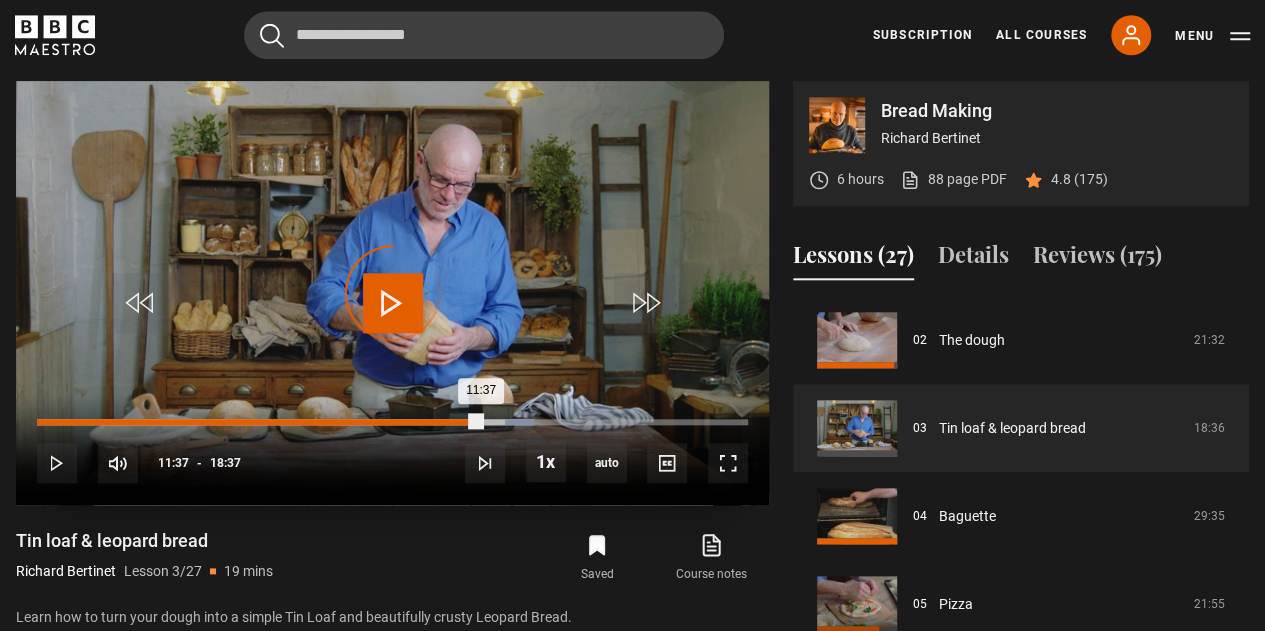 click on "Loaded :  69.83% 11:37 11:37" at bounding box center (392, 422) 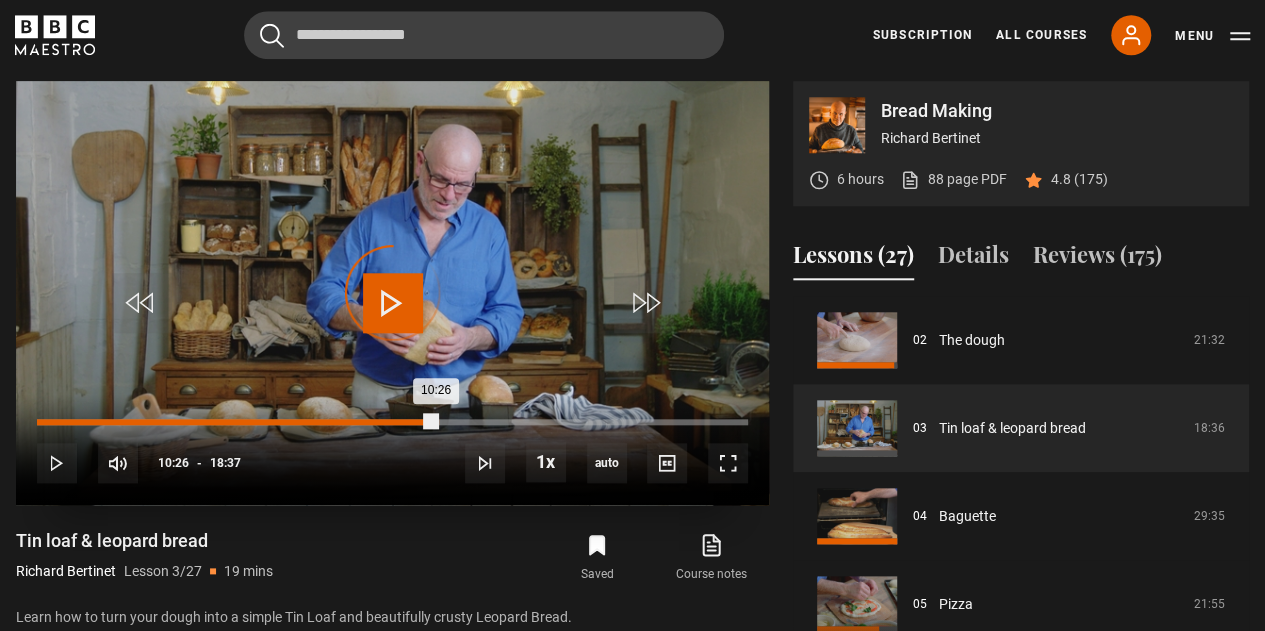 click on "Loaded :  0.00% 10:26 10:26" at bounding box center (392, 422) 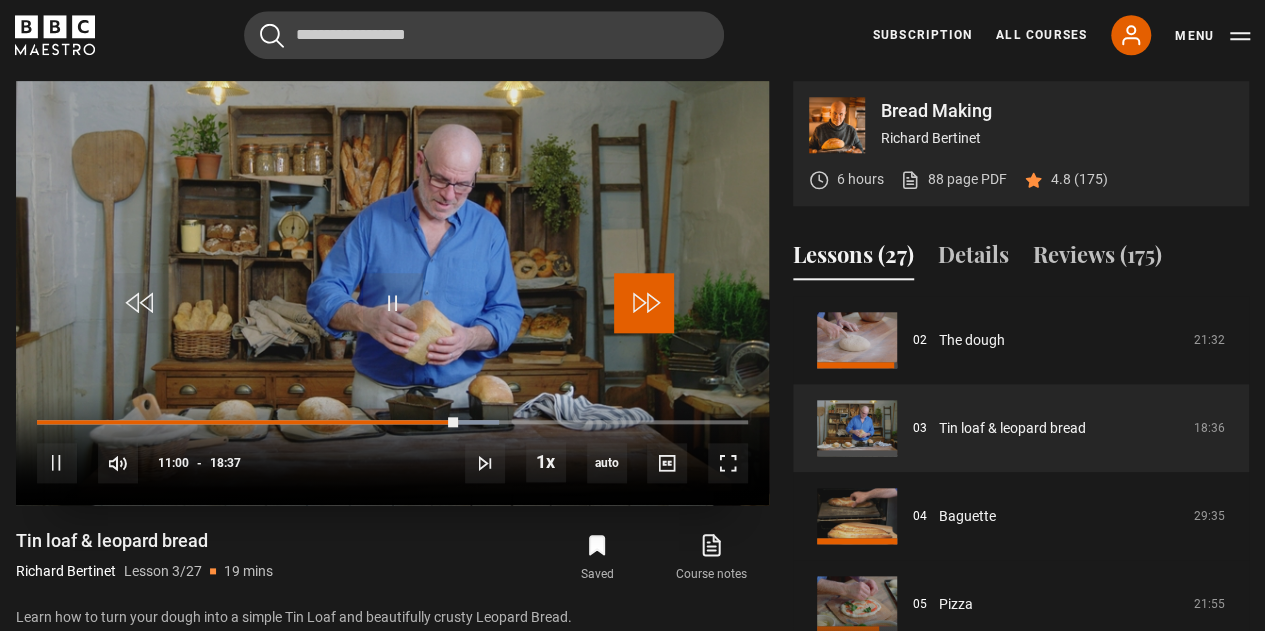 click at bounding box center [644, 303] 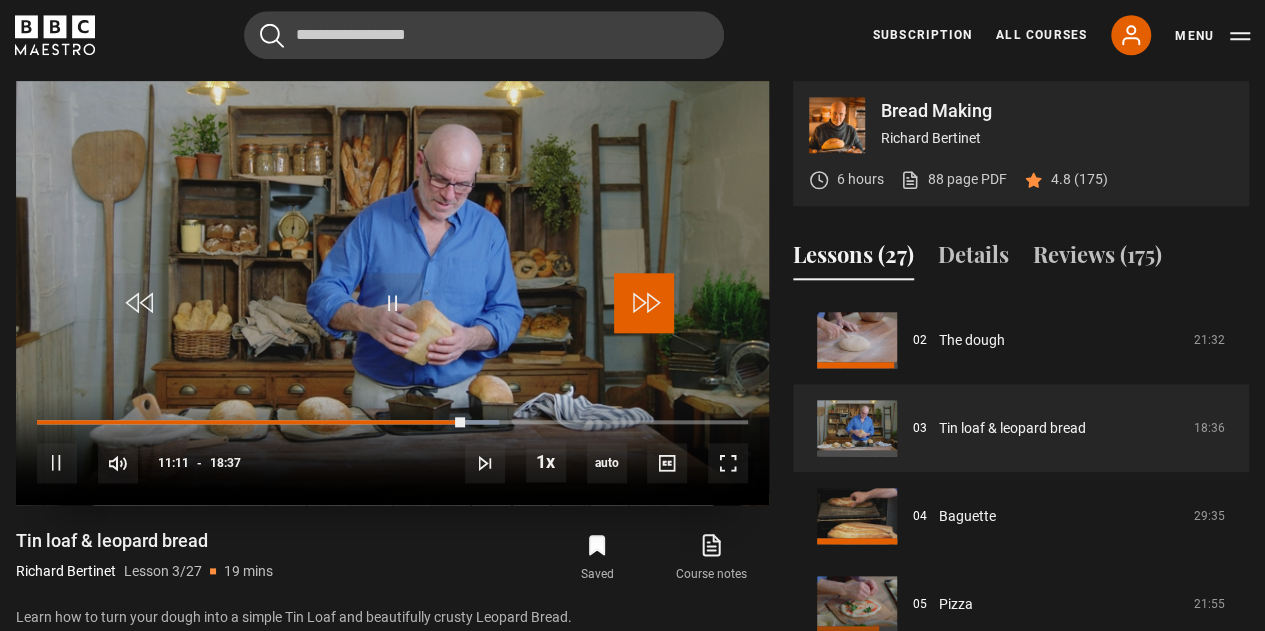 click at bounding box center (644, 303) 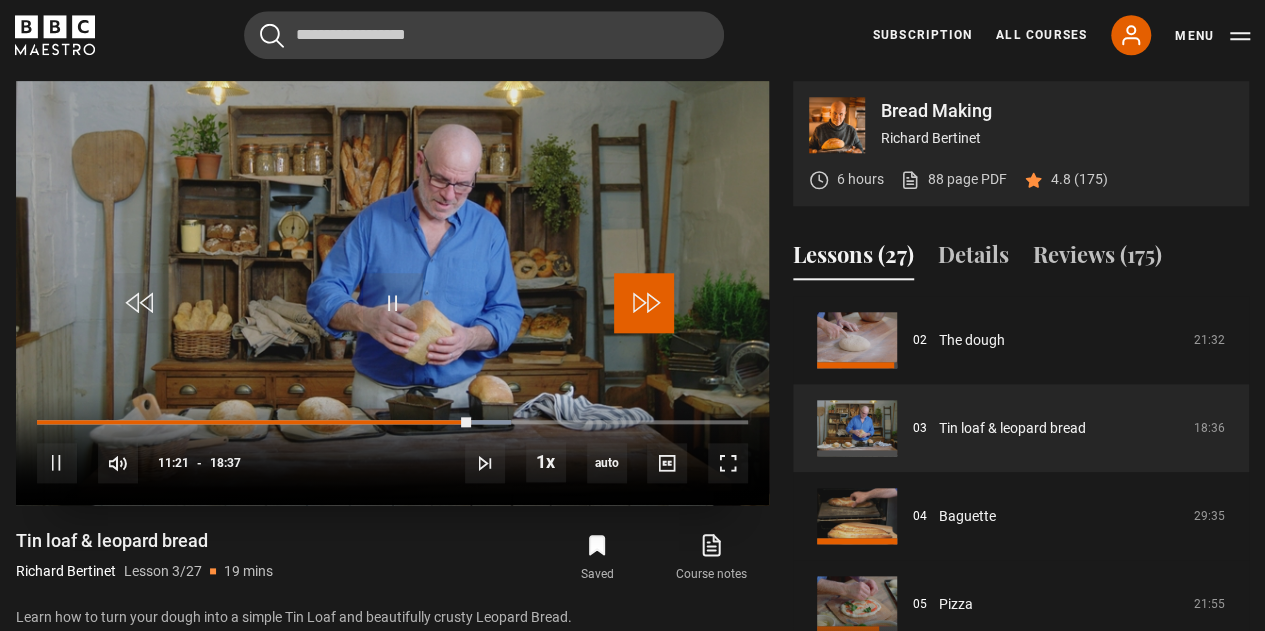 click at bounding box center (644, 303) 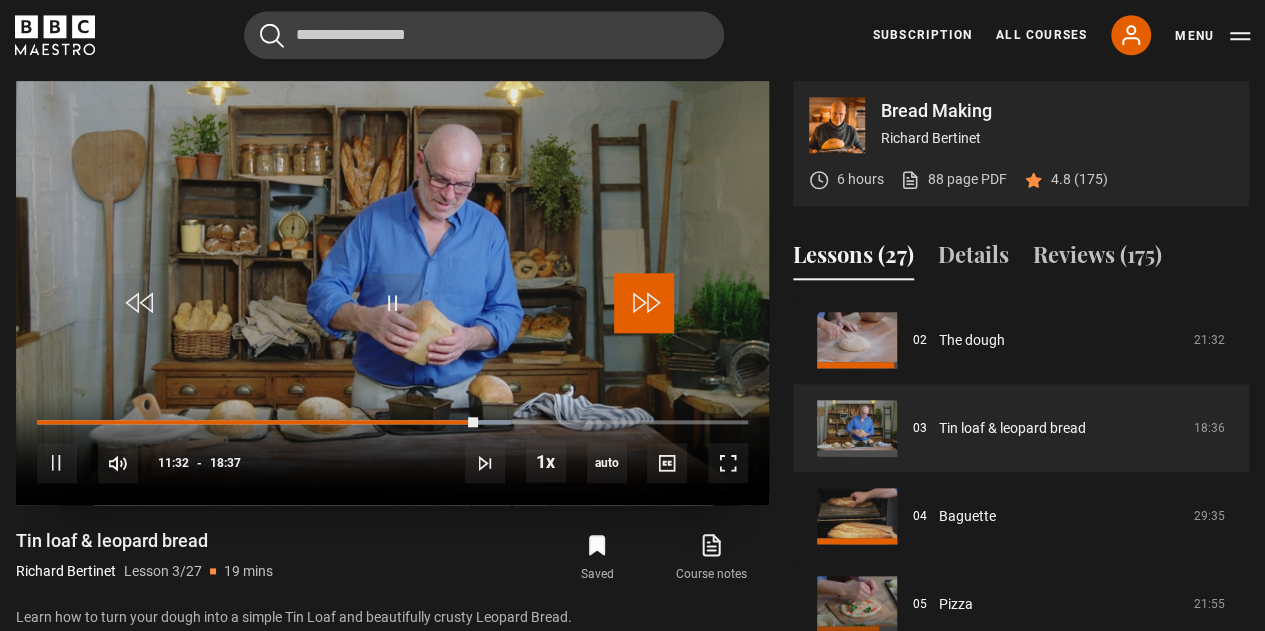 click at bounding box center (644, 303) 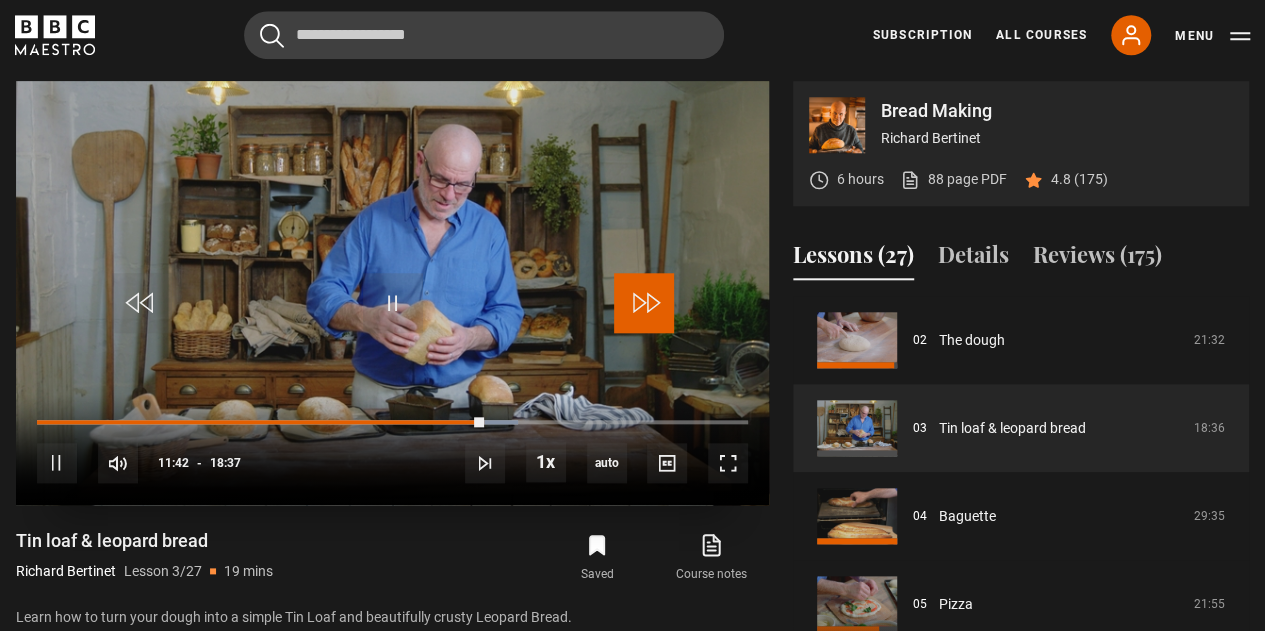 click at bounding box center (644, 303) 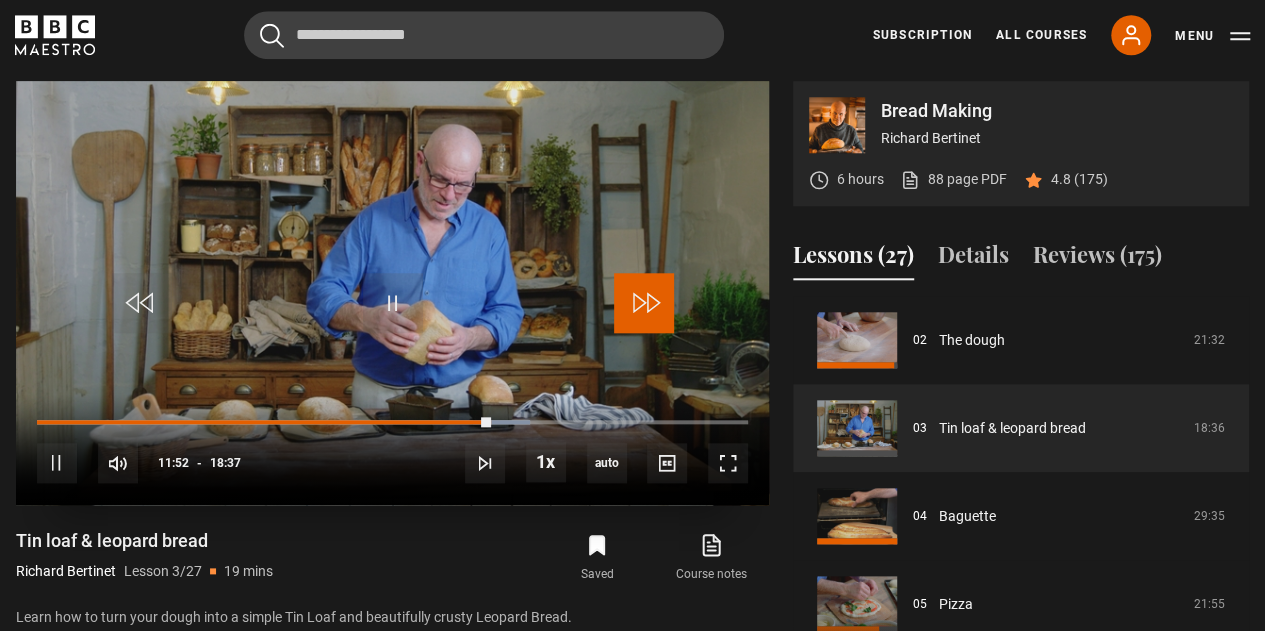 click at bounding box center [644, 303] 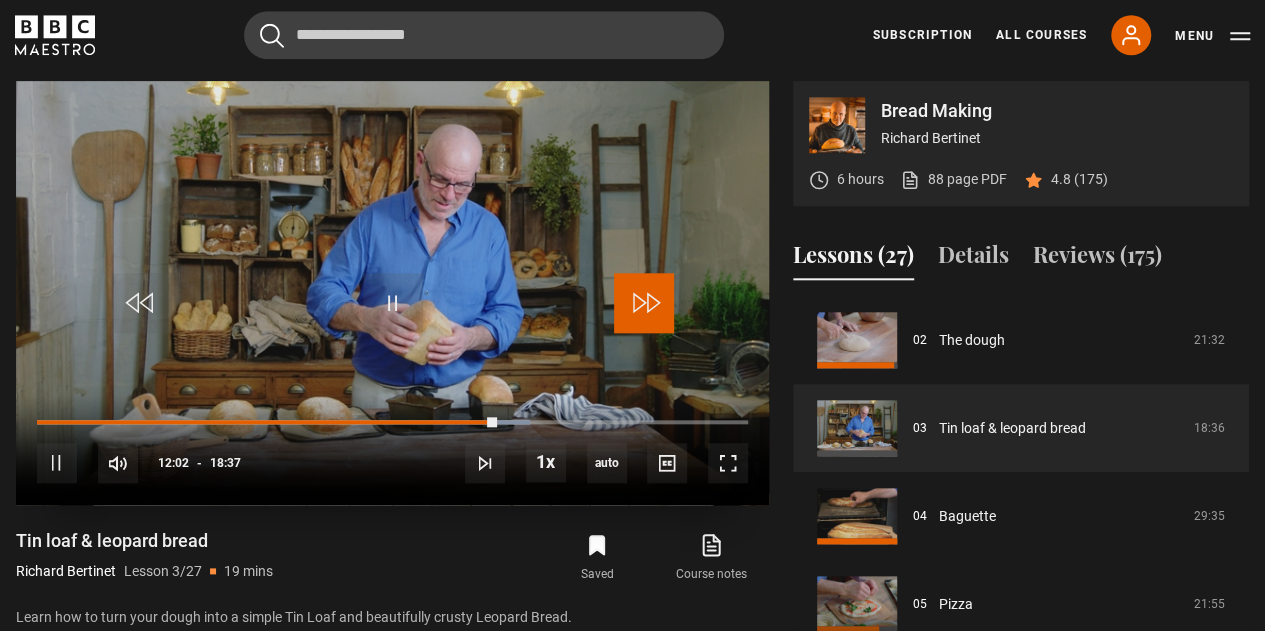 click at bounding box center (644, 303) 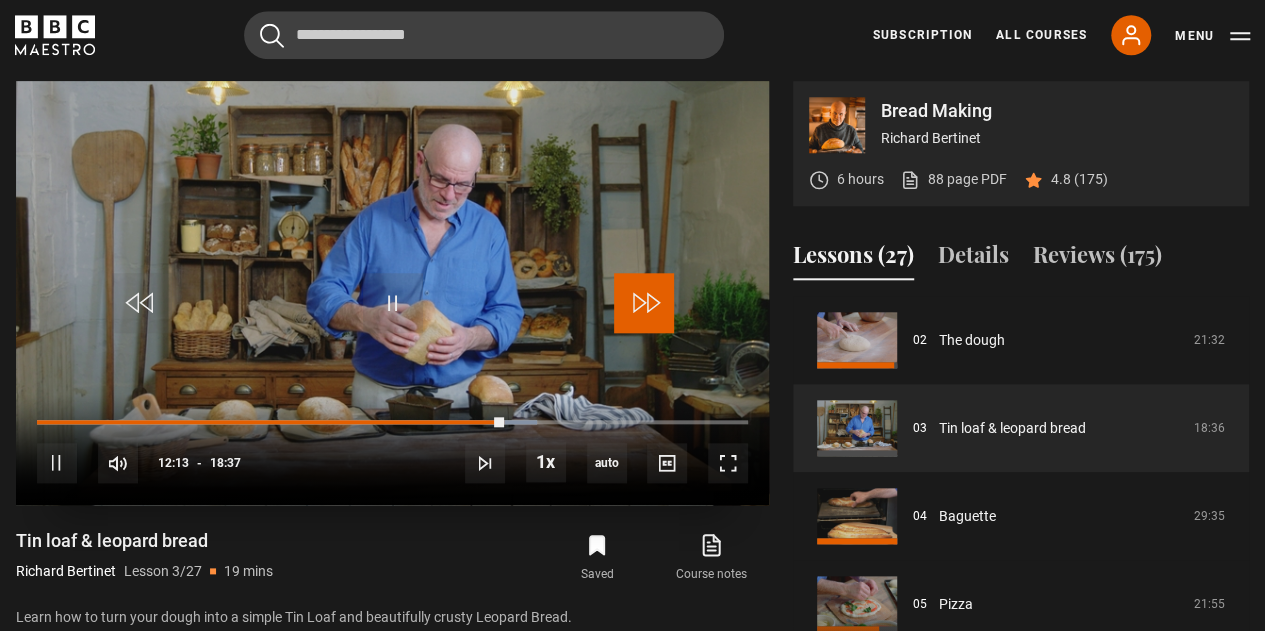 click at bounding box center [644, 303] 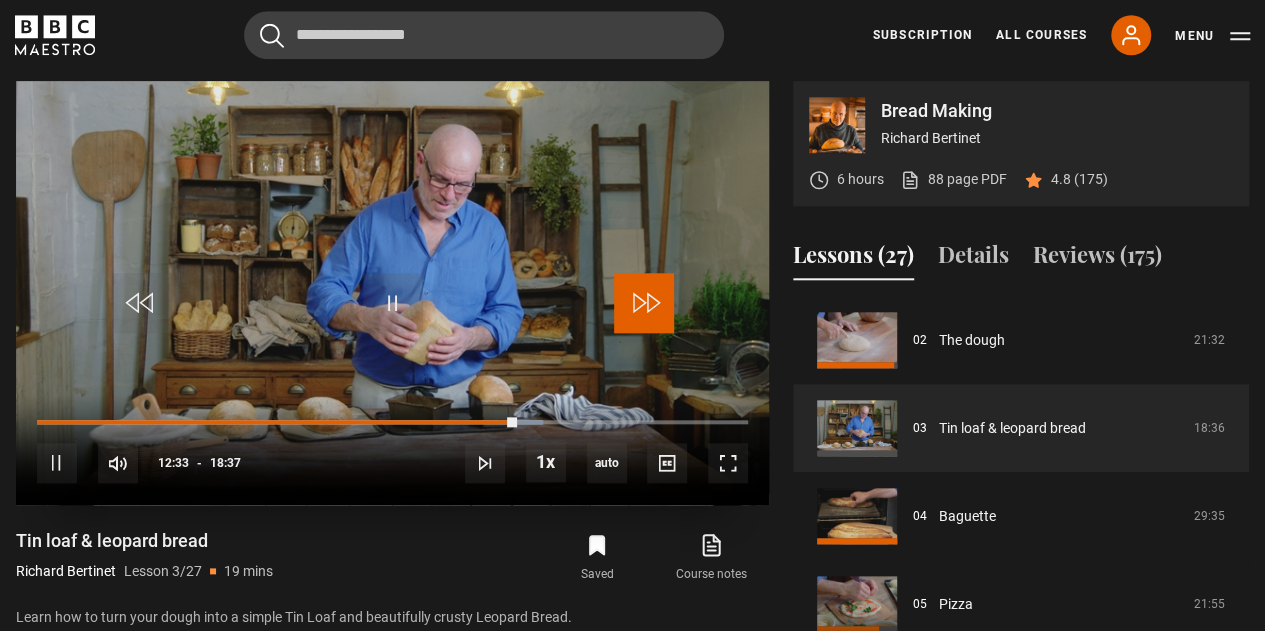 click at bounding box center (644, 303) 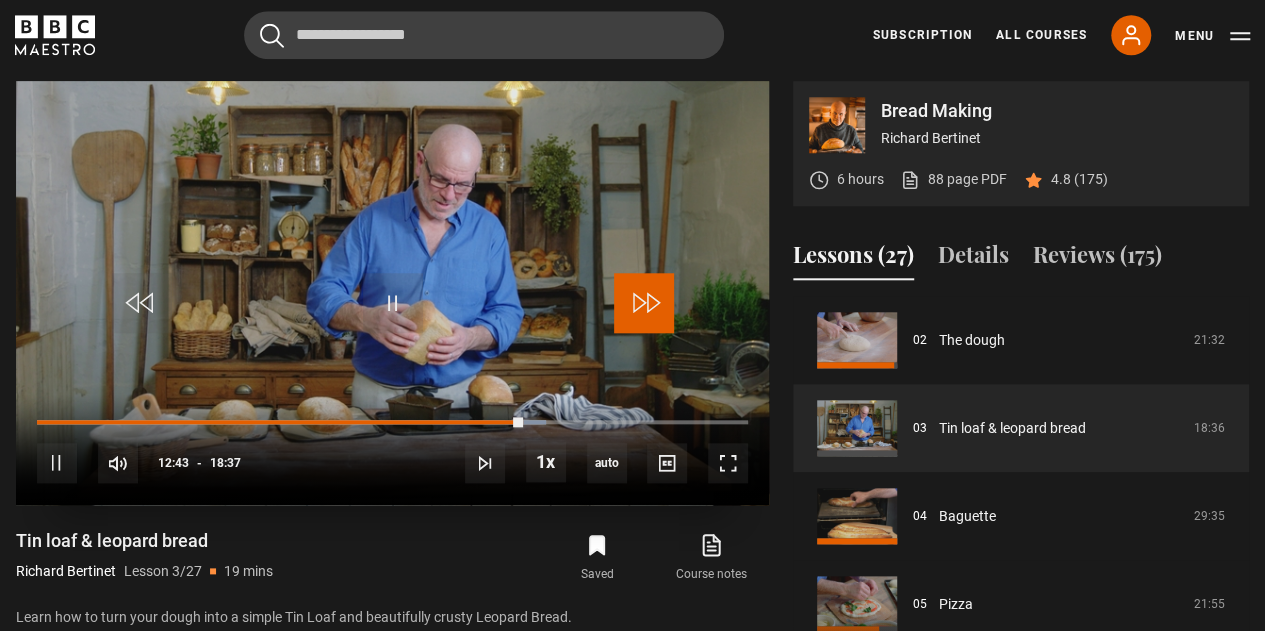 click at bounding box center [644, 303] 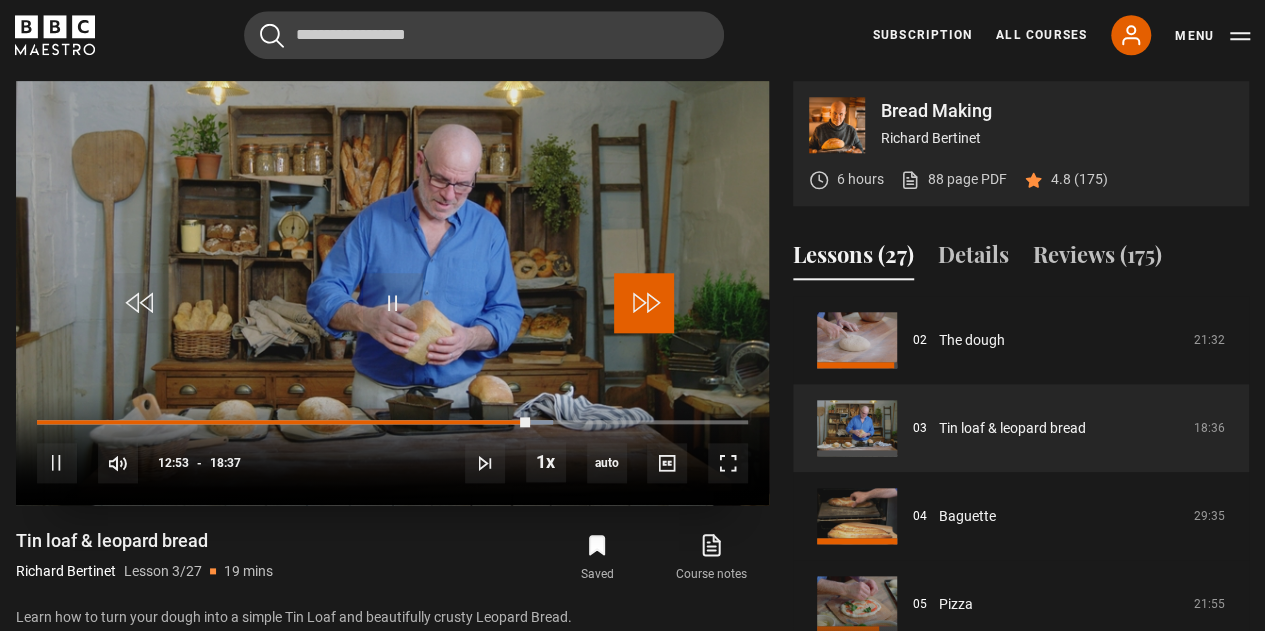 click at bounding box center [644, 303] 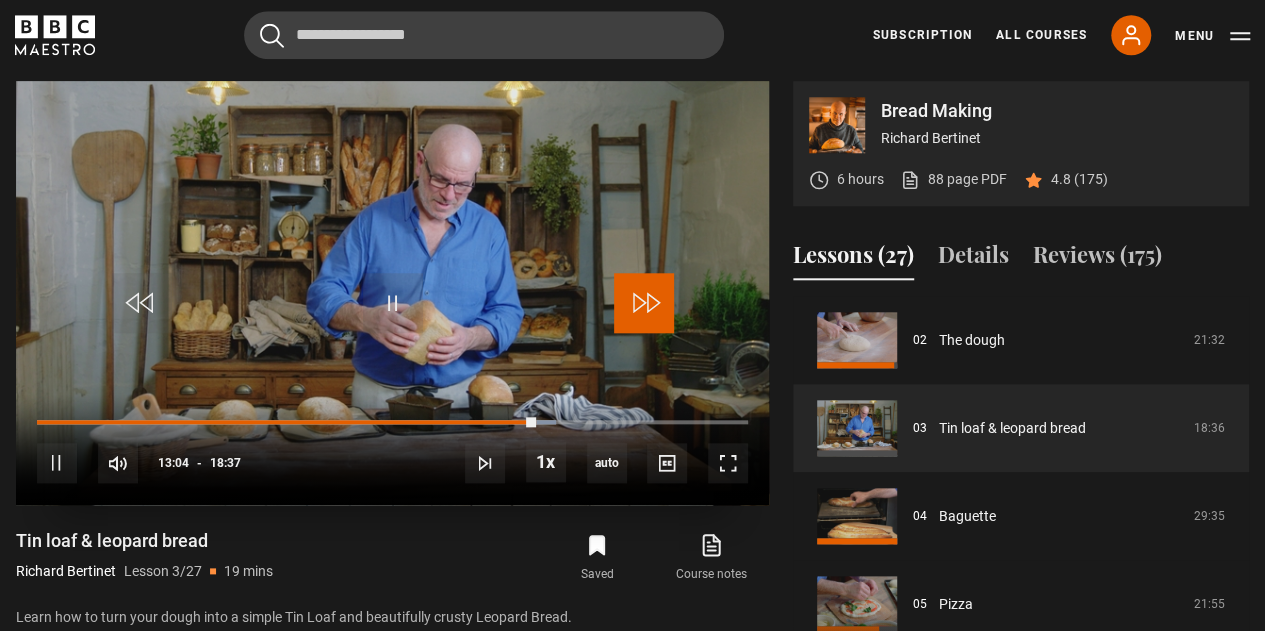 click at bounding box center (644, 303) 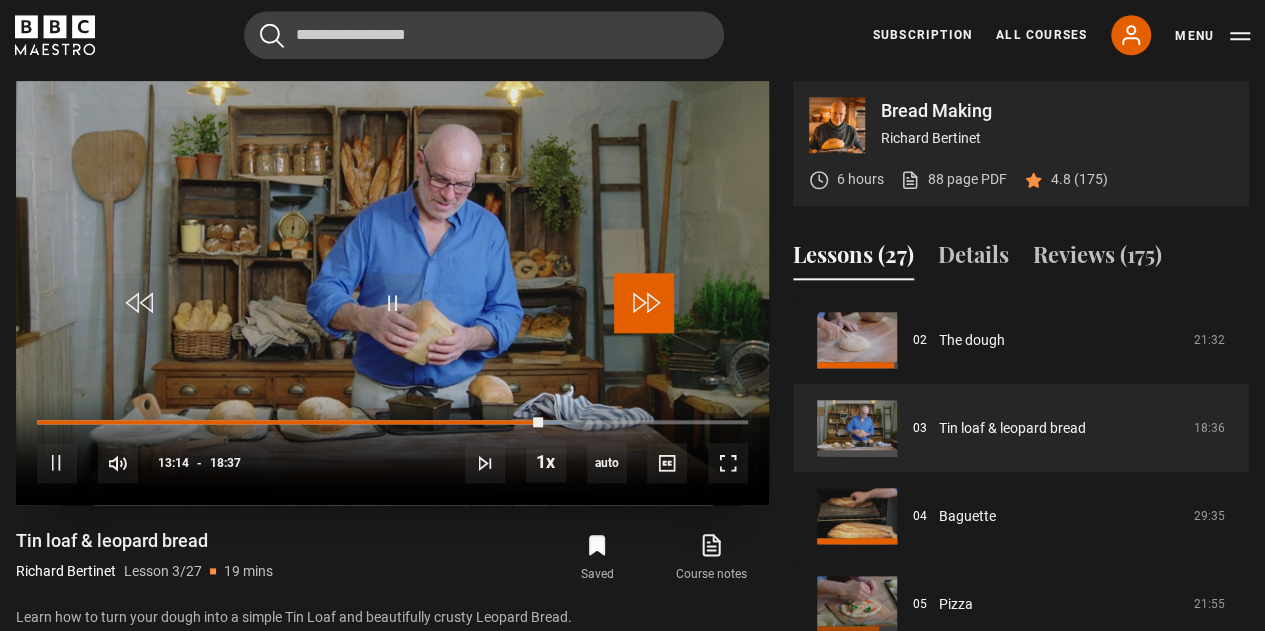 click at bounding box center (644, 303) 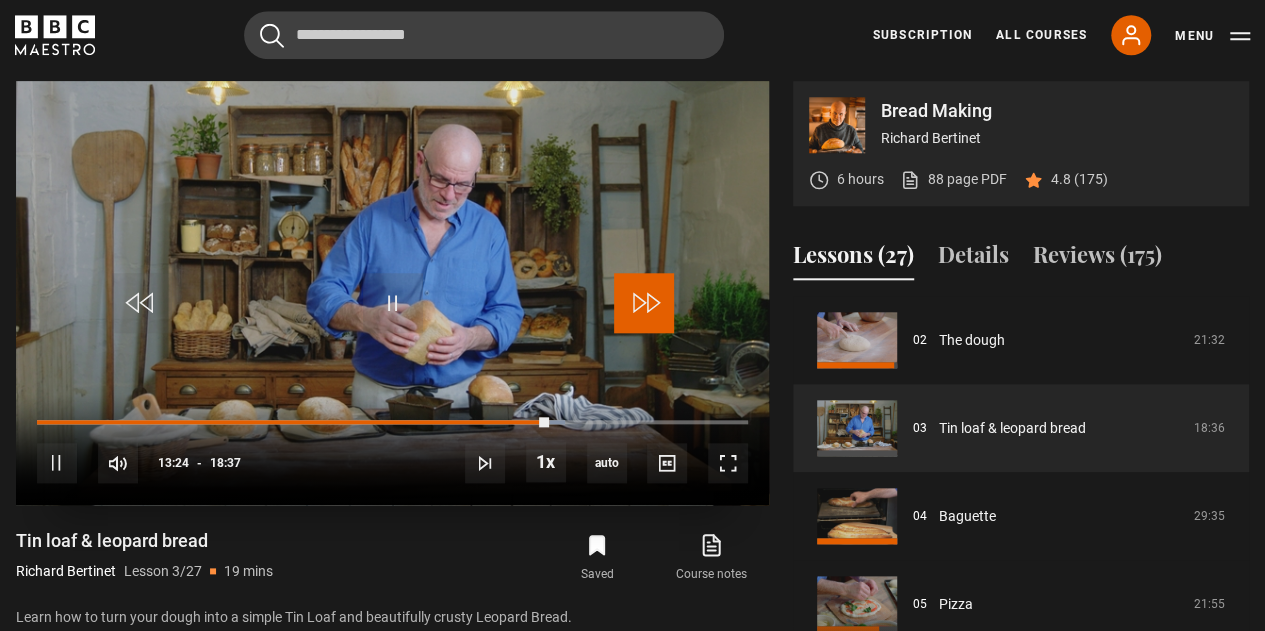 click at bounding box center (644, 303) 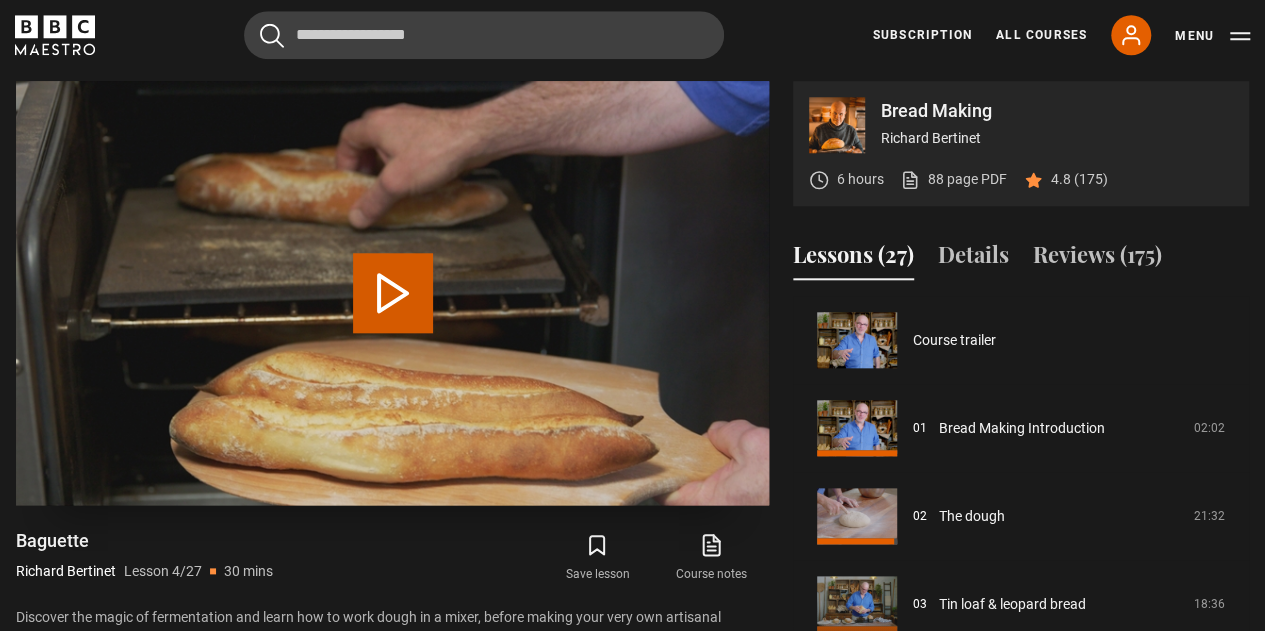 scroll, scrollTop: 264, scrollLeft: 0, axis: vertical 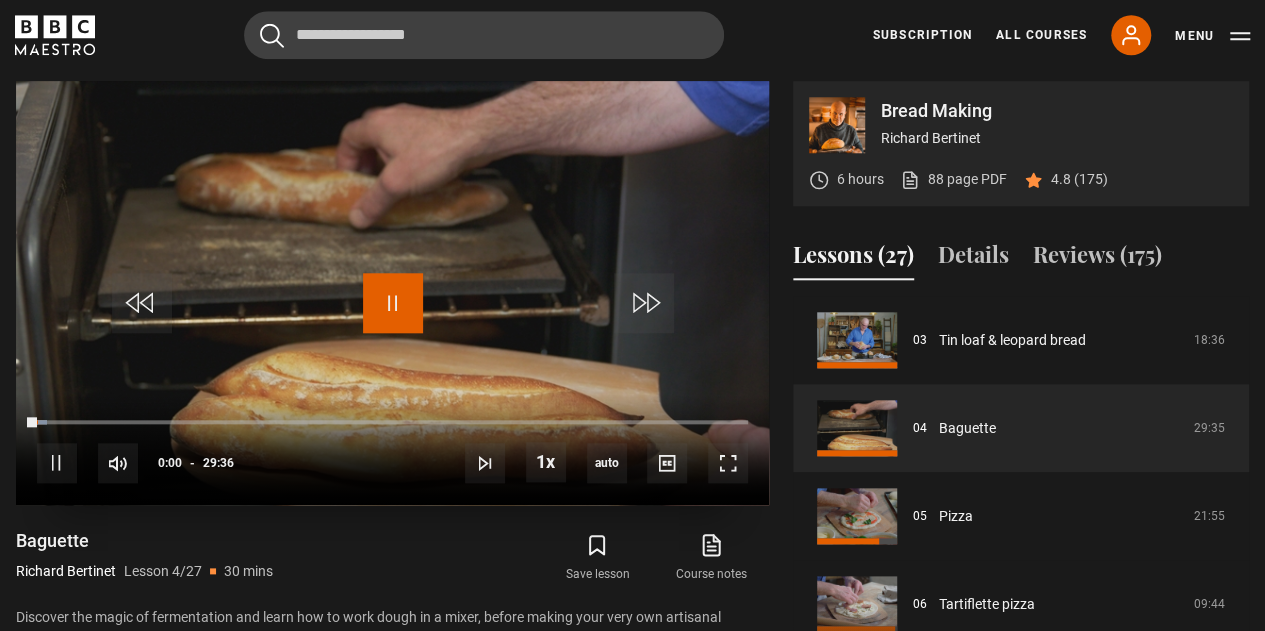 click at bounding box center [393, 303] 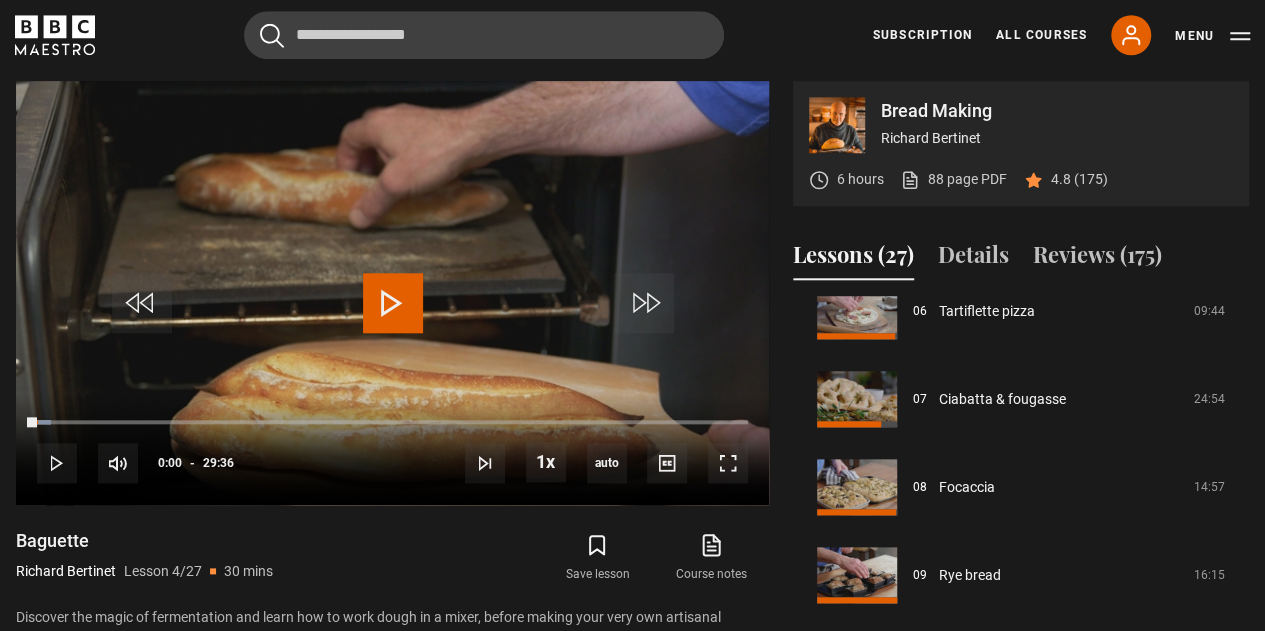 scroll, scrollTop: 558, scrollLeft: 0, axis: vertical 